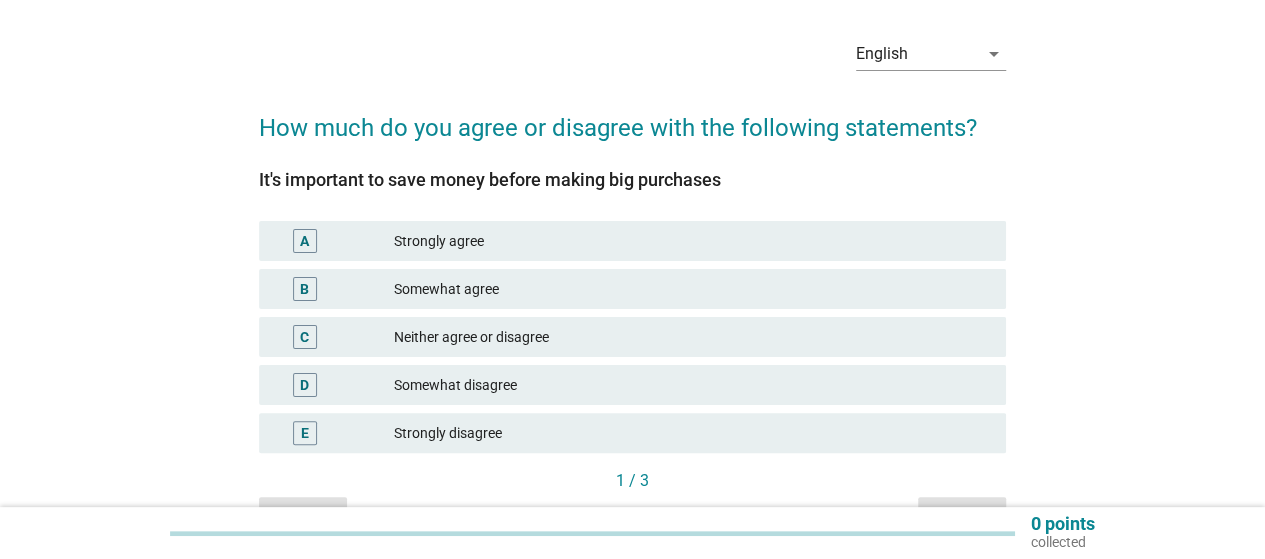 scroll, scrollTop: 100, scrollLeft: 0, axis: vertical 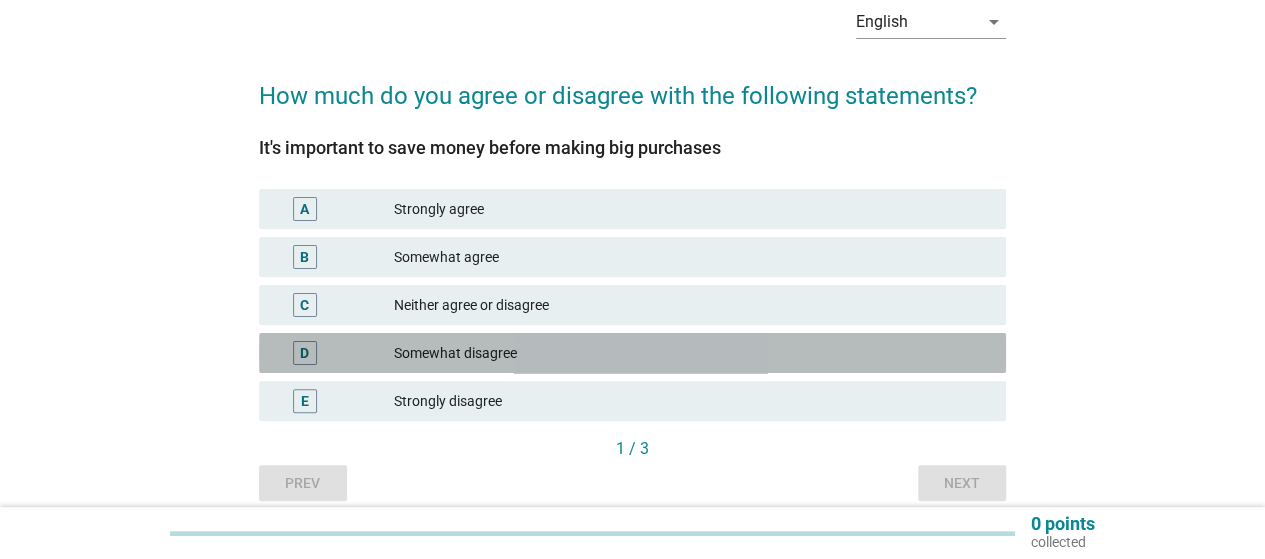 click on "Somewhat disagree" at bounding box center [692, 353] 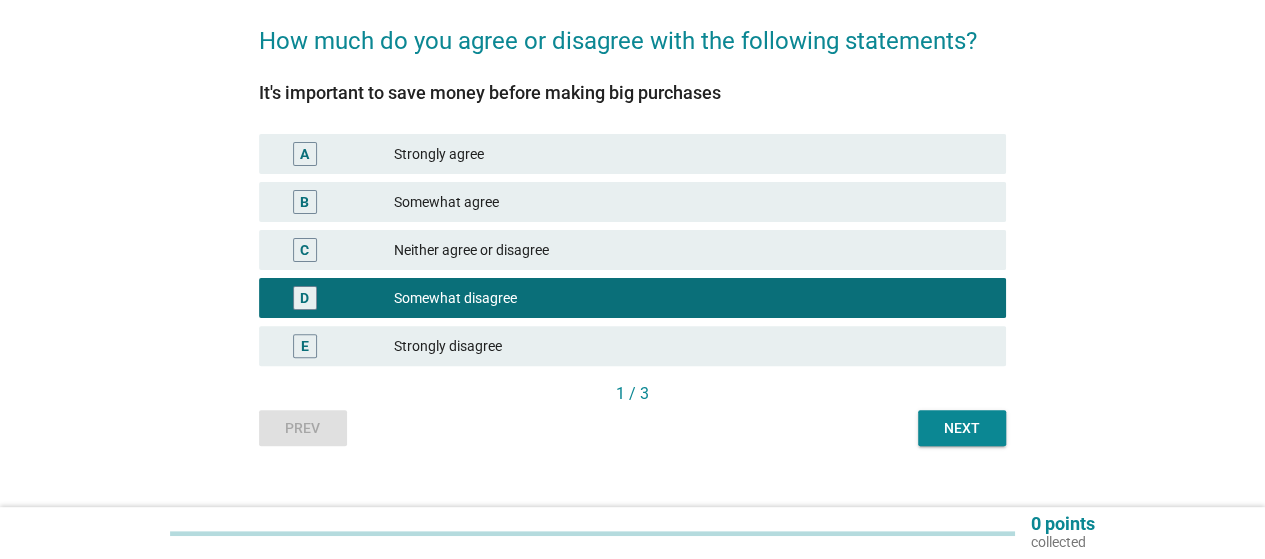 scroll, scrollTop: 184, scrollLeft: 0, axis: vertical 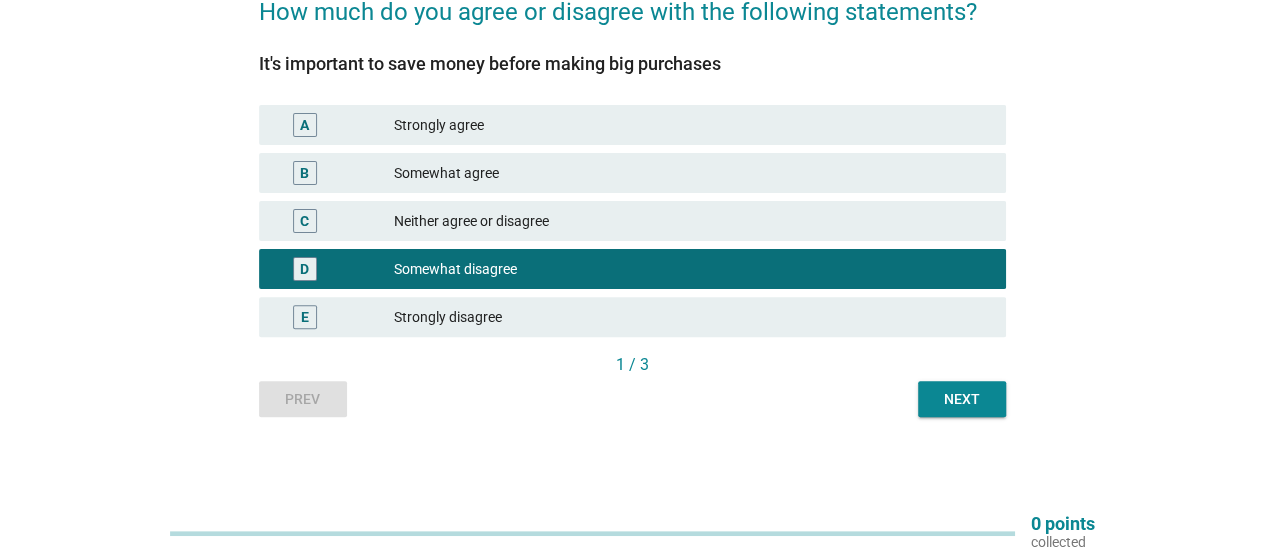 click on "Next" at bounding box center (962, 399) 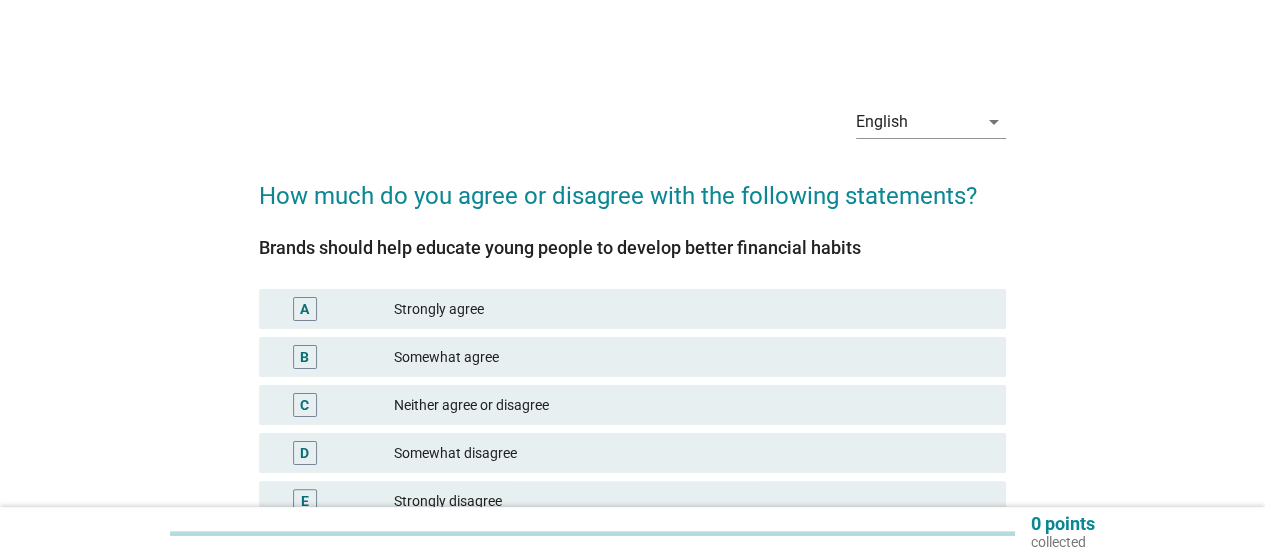 scroll, scrollTop: 100, scrollLeft: 0, axis: vertical 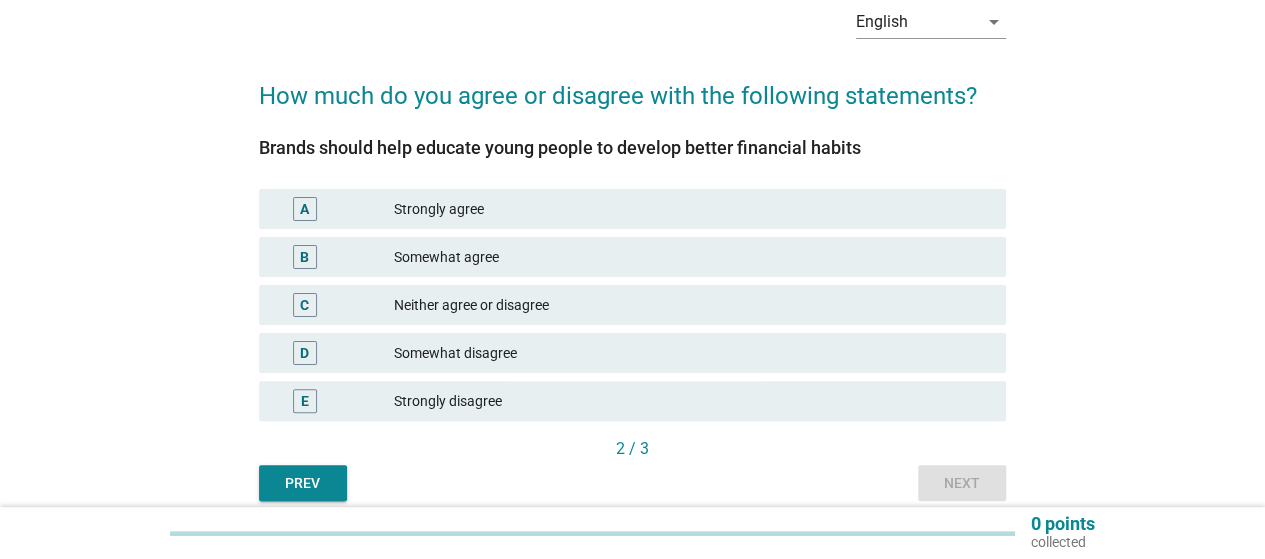 click on "Somewhat disagree" at bounding box center [692, 353] 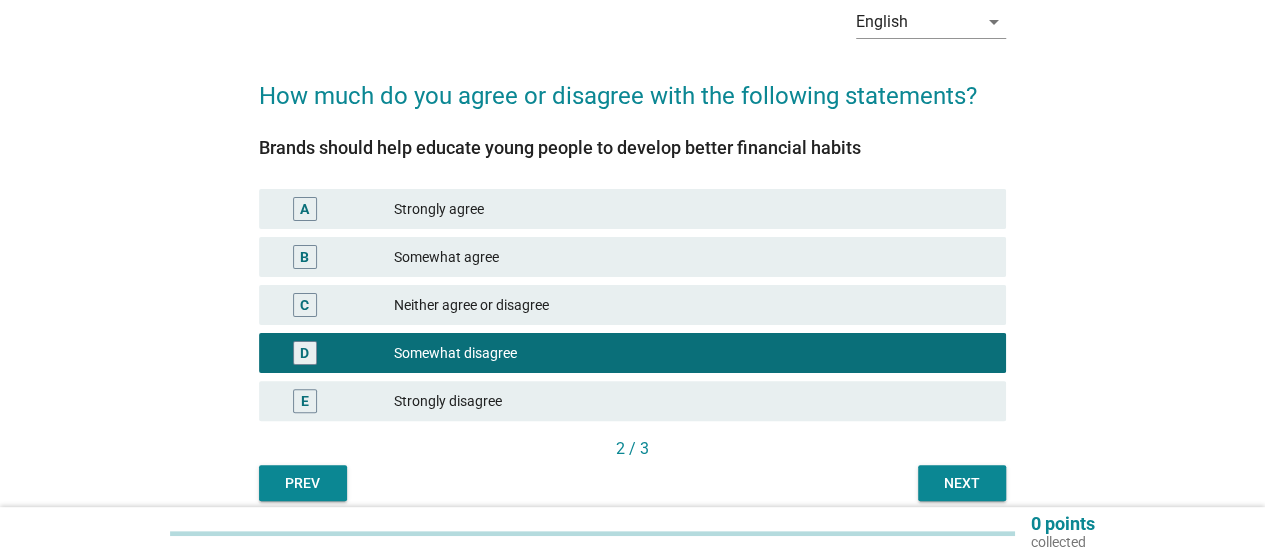 click on "Somewhat agree" at bounding box center (692, 257) 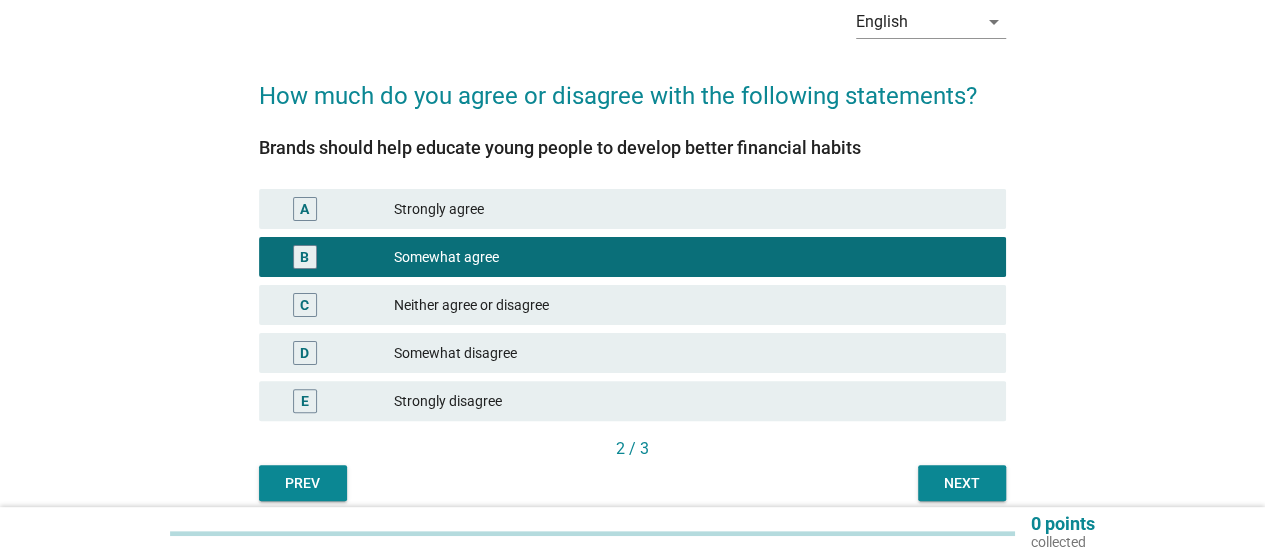 click on "Next" at bounding box center [962, 483] 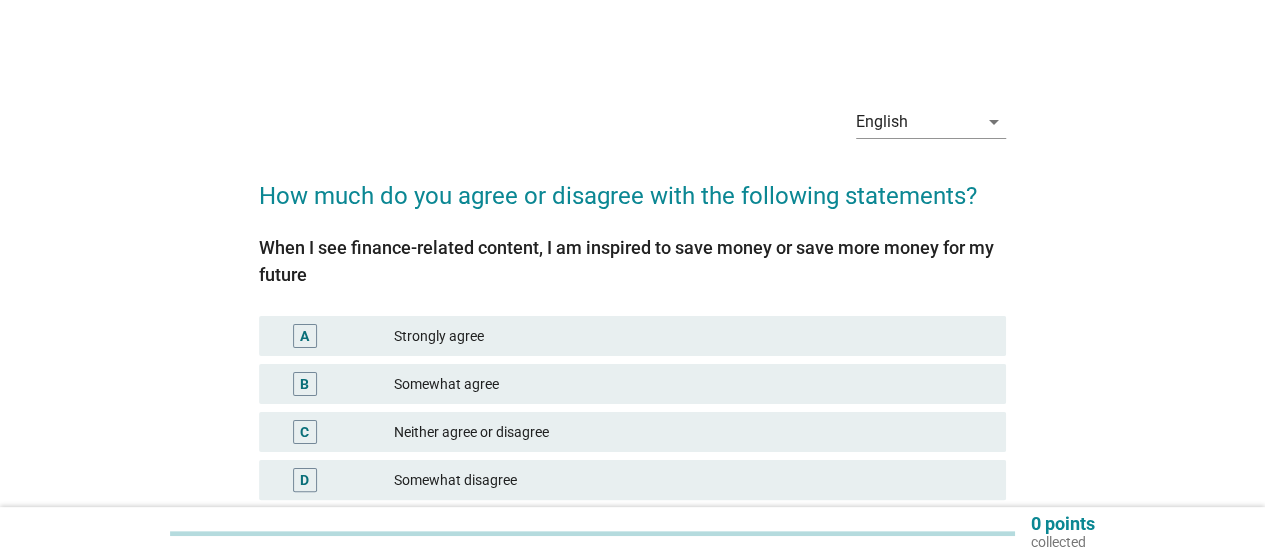 scroll, scrollTop: 100, scrollLeft: 0, axis: vertical 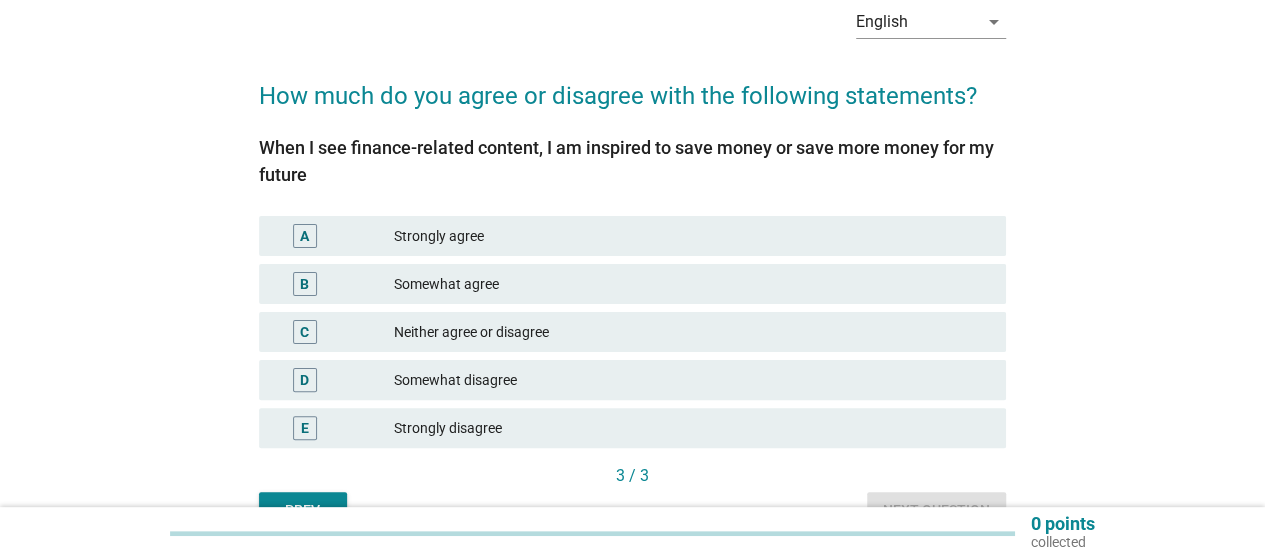 click on "Somewhat agree" at bounding box center [692, 284] 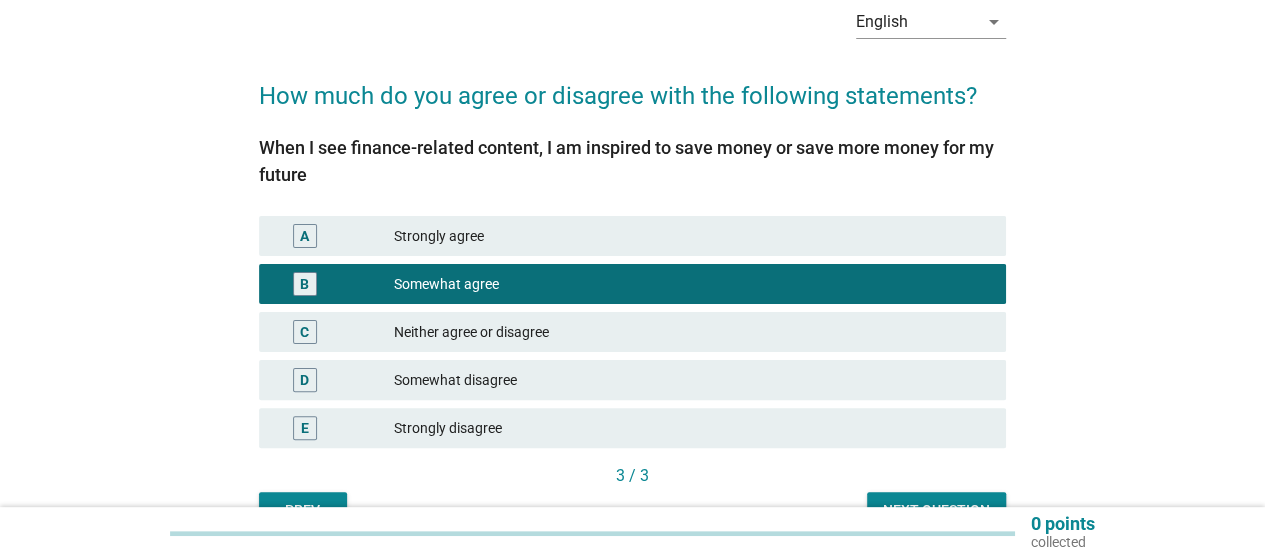 scroll, scrollTop: 200, scrollLeft: 0, axis: vertical 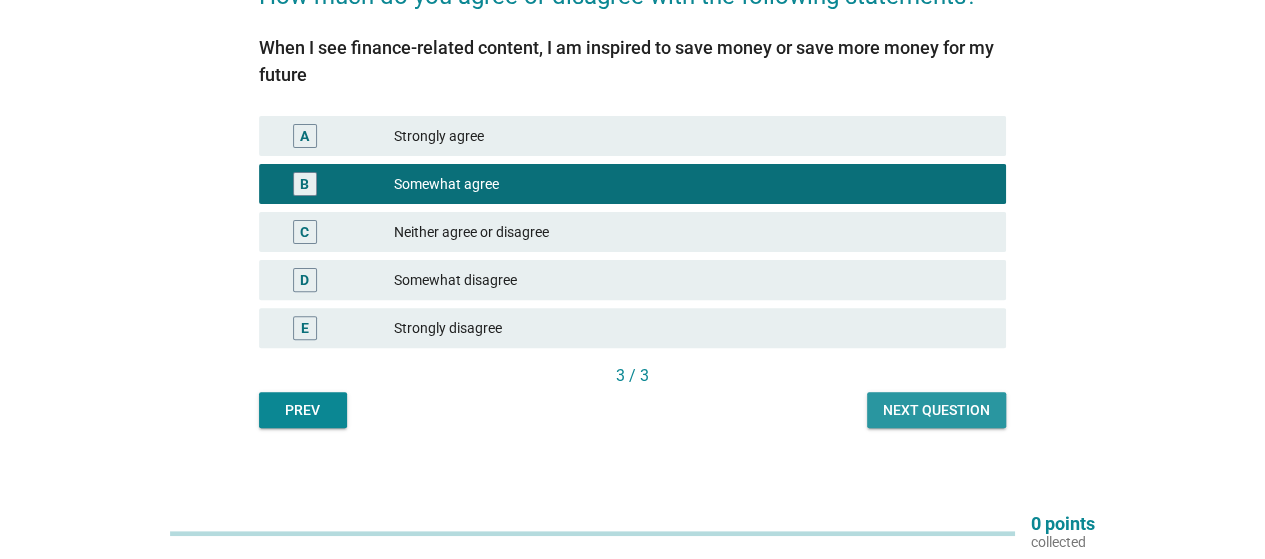 click on "Next question" at bounding box center (936, 410) 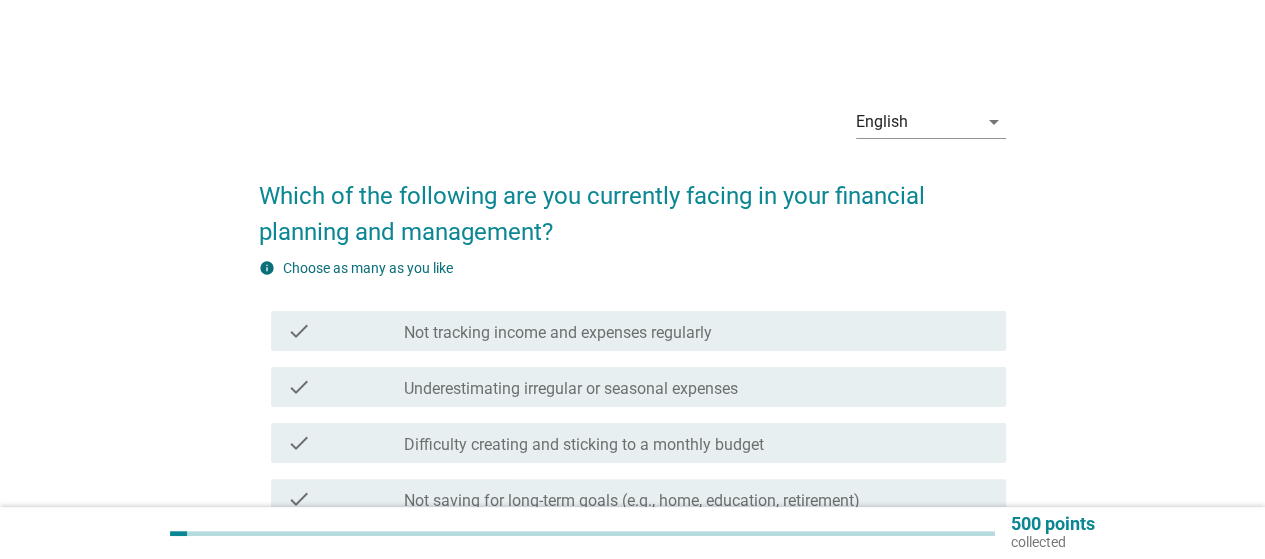 scroll, scrollTop: 100, scrollLeft: 0, axis: vertical 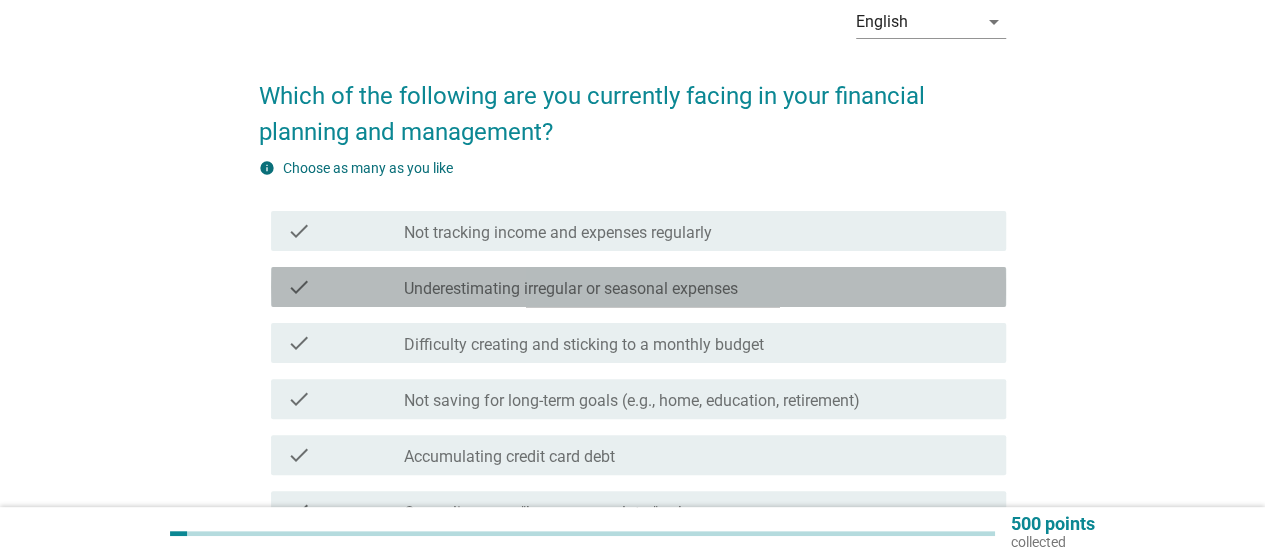 click on "Underestimating irregular or seasonal expenses" at bounding box center (571, 289) 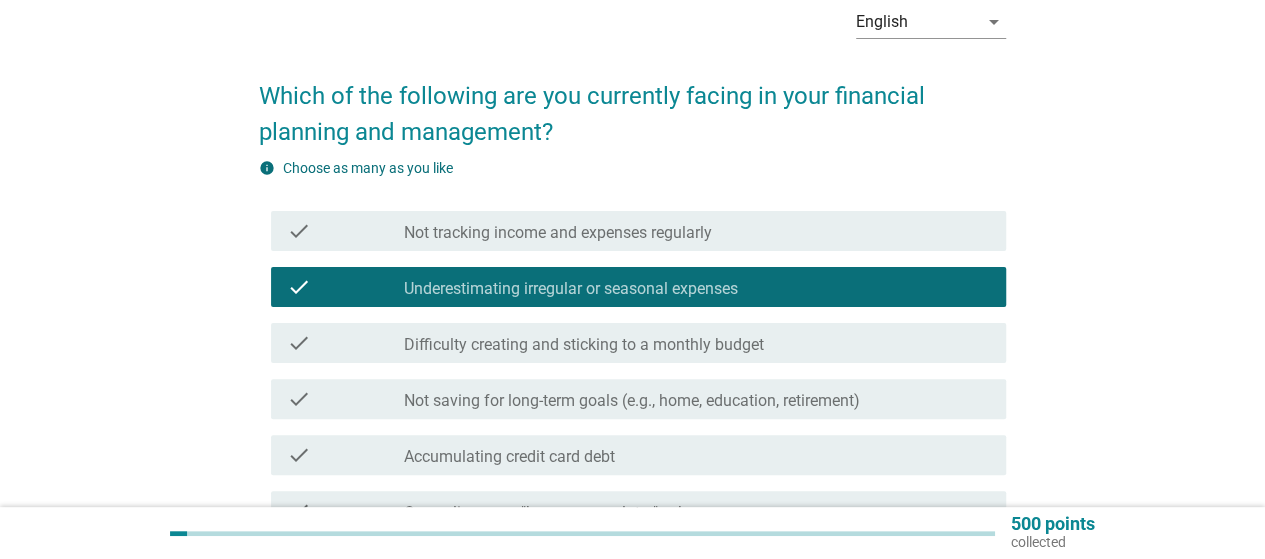 click on "Difficulty creating and sticking to a monthly budget" at bounding box center (584, 345) 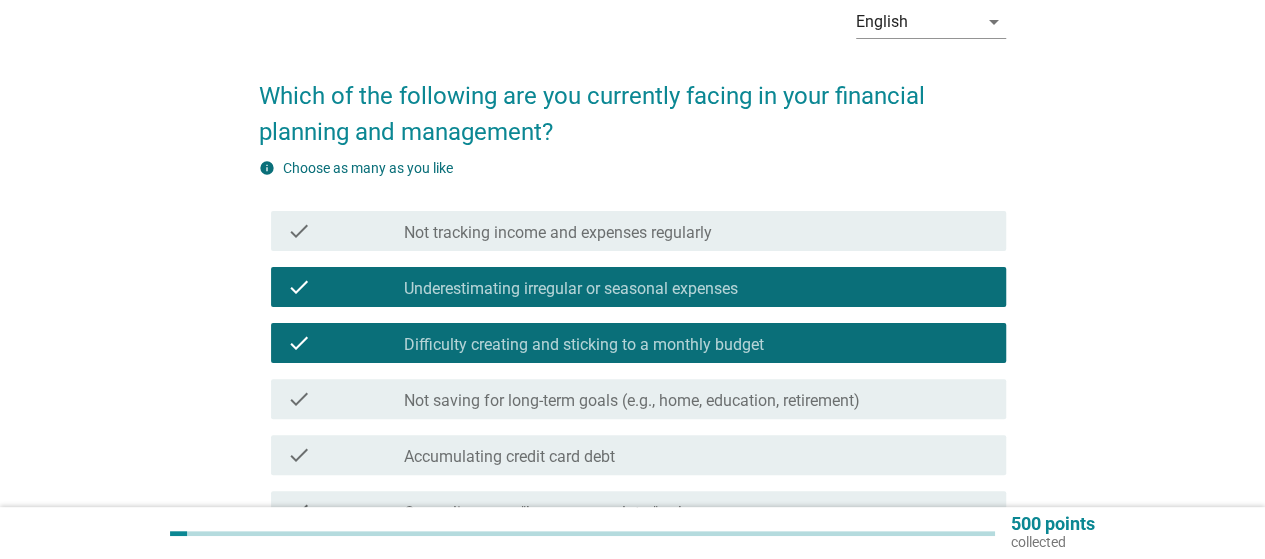 click on "Not saving for long-term goals (e.g., home, education, retirement)" at bounding box center (632, 401) 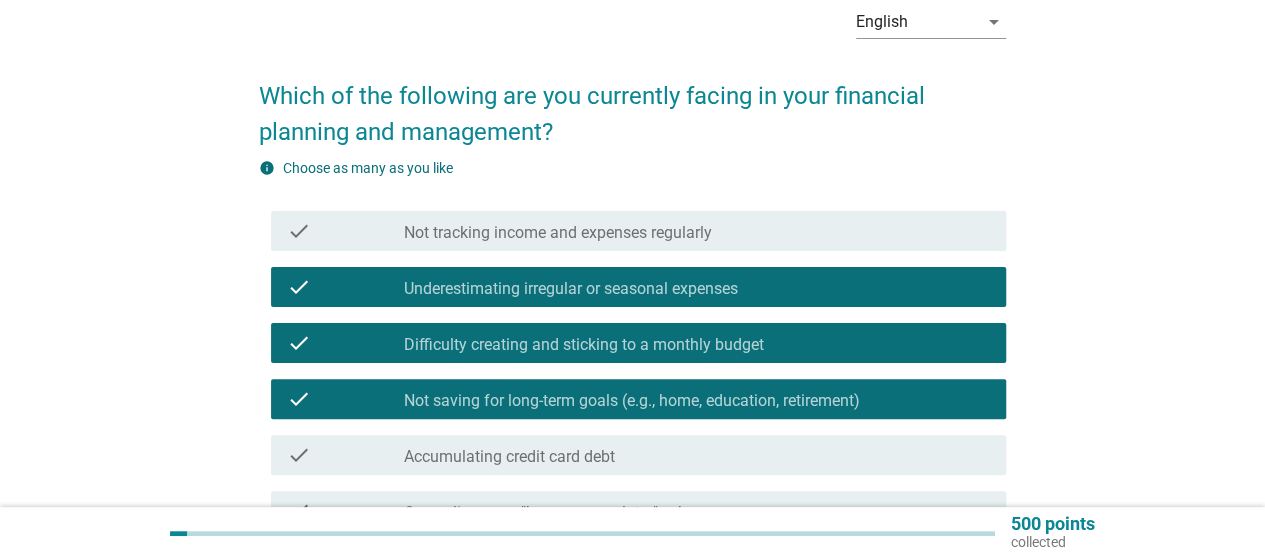 click on "check_box_outline_blank Accumulating credit card debt" at bounding box center (697, 455) 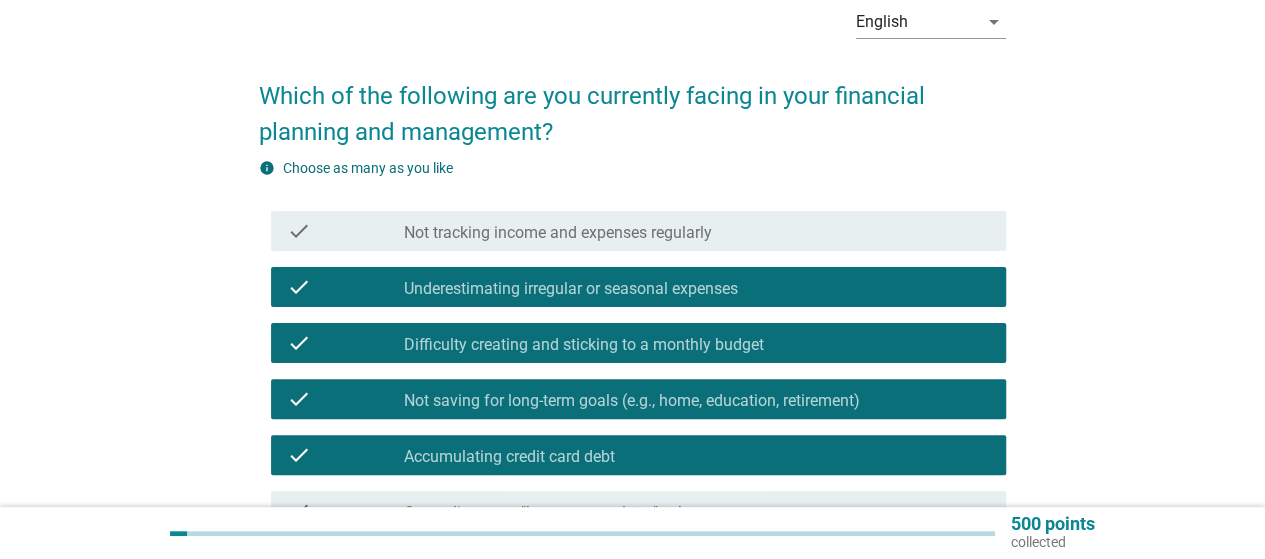 click on "check_box_outline_blank Accumulating credit card debt" at bounding box center (697, 455) 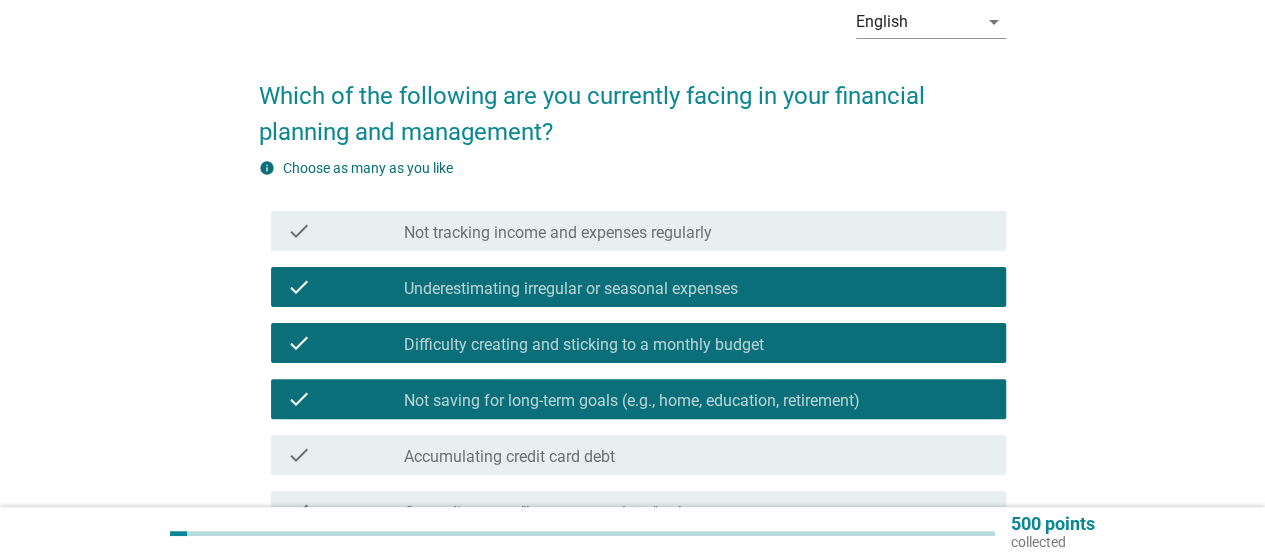 click on "check     check_box_outline_blank Not tracking income and expenses regularly" at bounding box center (638, 231) 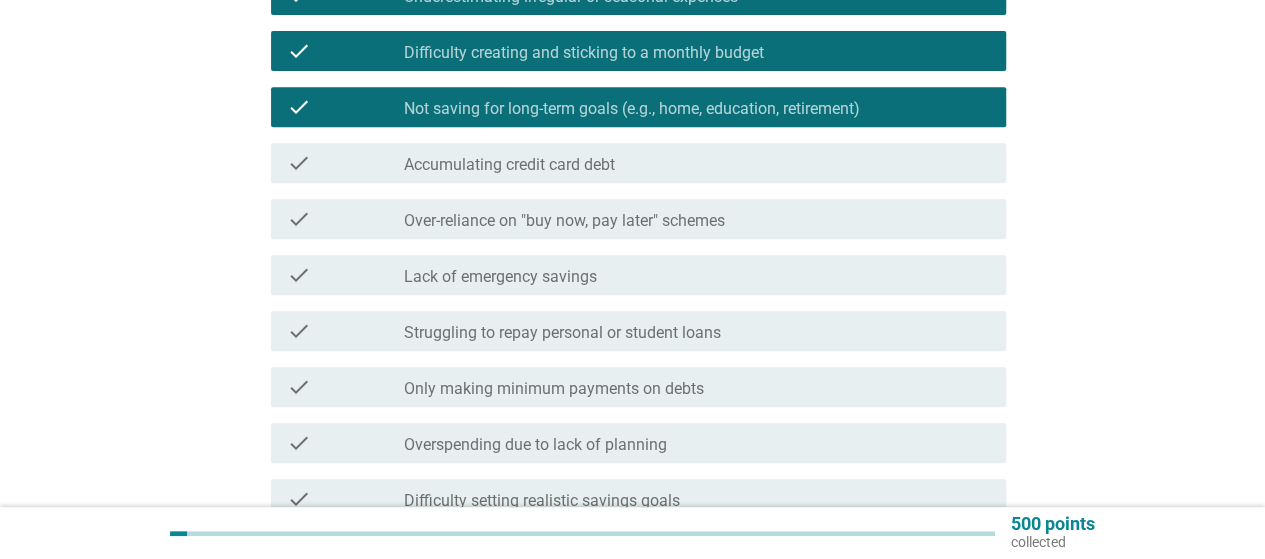 scroll, scrollTop: 400, scrollLeft: 0, axis: vertical 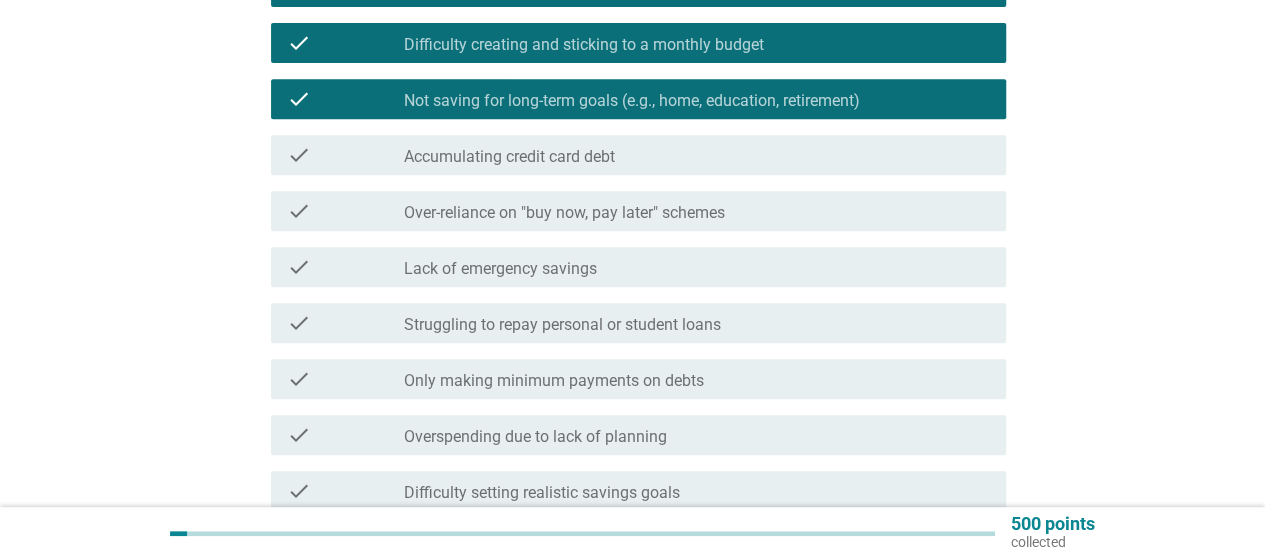 click on "check_box_outline_blank Over-reliance on "buy now, pay later" schemes" at bounding box center [697, 211] 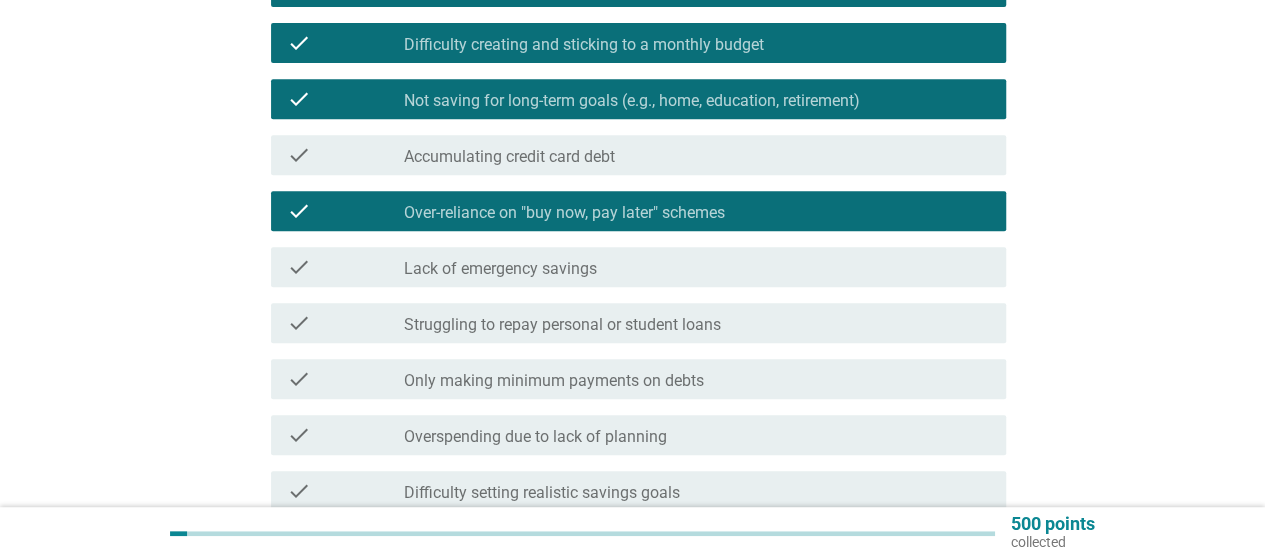 click on "check     check_box_outline_blank Lack of emergency savings" at bounding box center (638, 267) 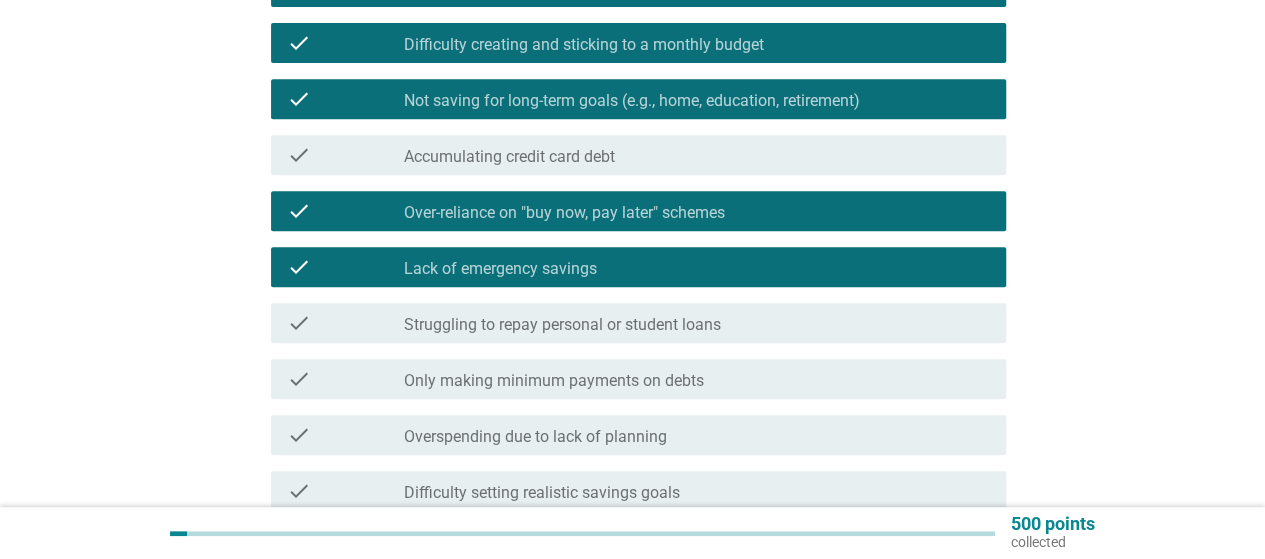 click on "check     check_box_outline_blank Struggling to repay personal or student loans" at bounding box center (638, 323) 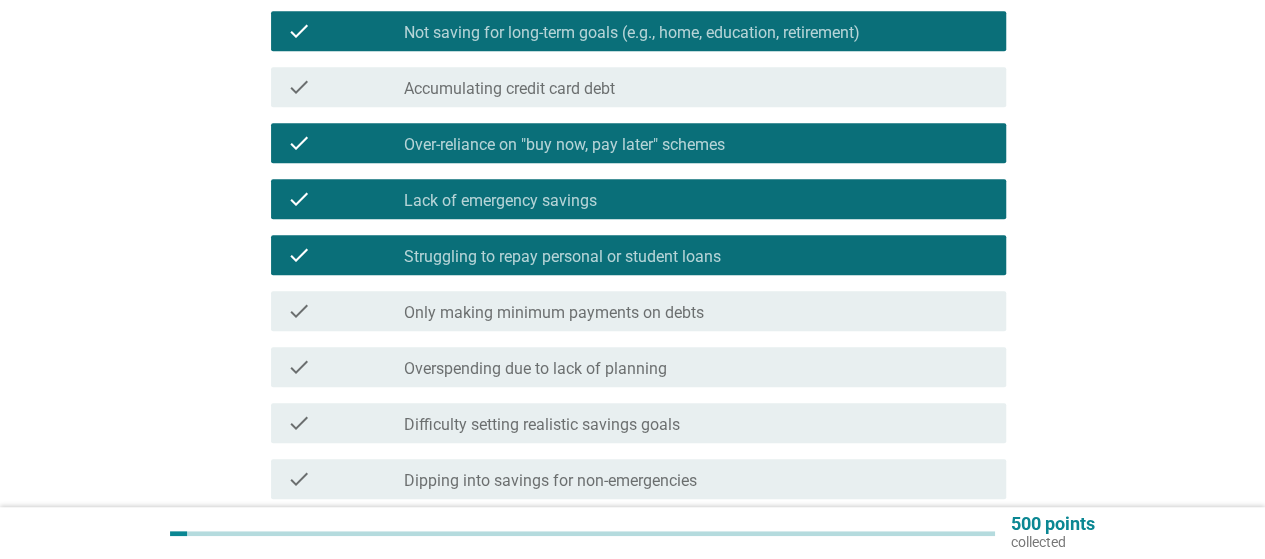 scroll, scrollTop: 500, scrollLeft: 0, axis: vertical 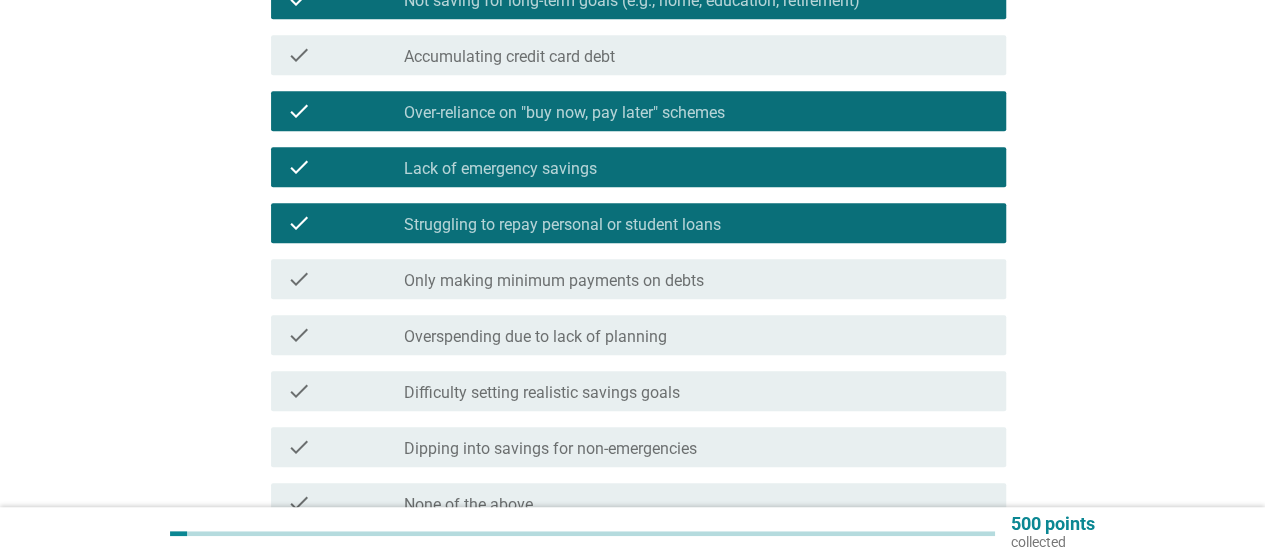 click on "check     check_box_outline_blank Only making minimum payments on debts" at bounding box center [638, 279] 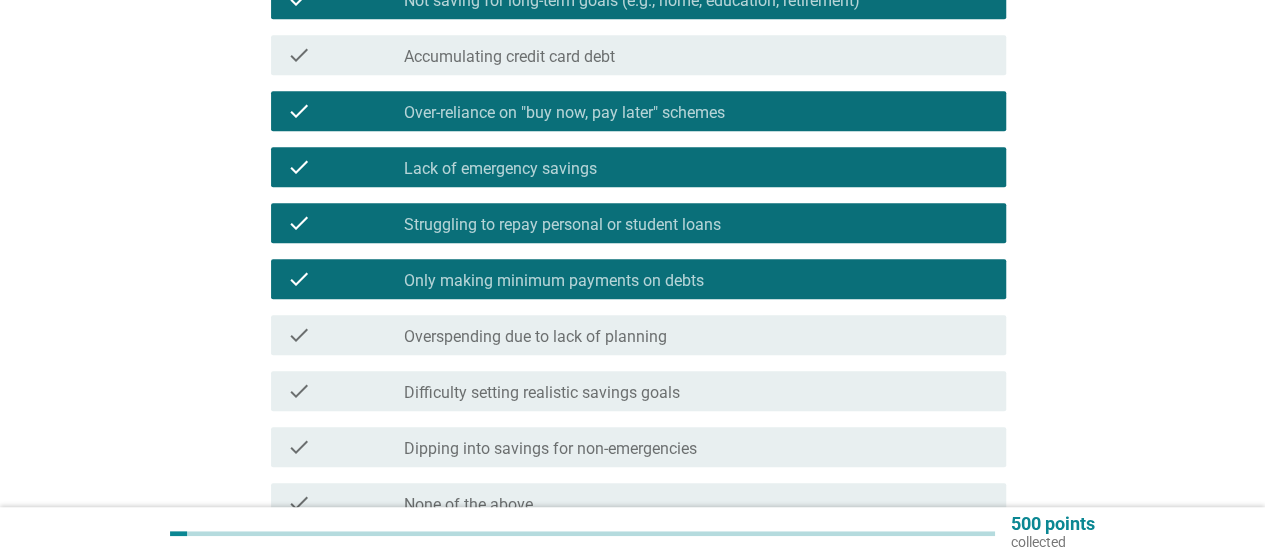 click on "check_box_outline_blank Overspending due to lack of planning" at bounding box center (697, 335) 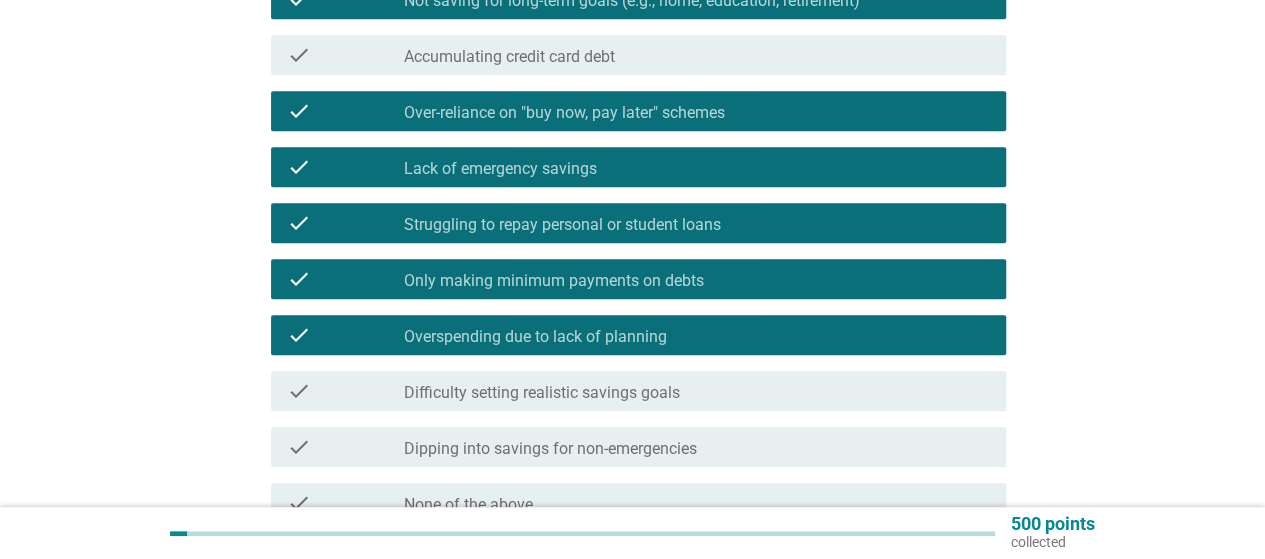 click on "Difficulty setting realistic savings goals" at bounding box center (542, 393) 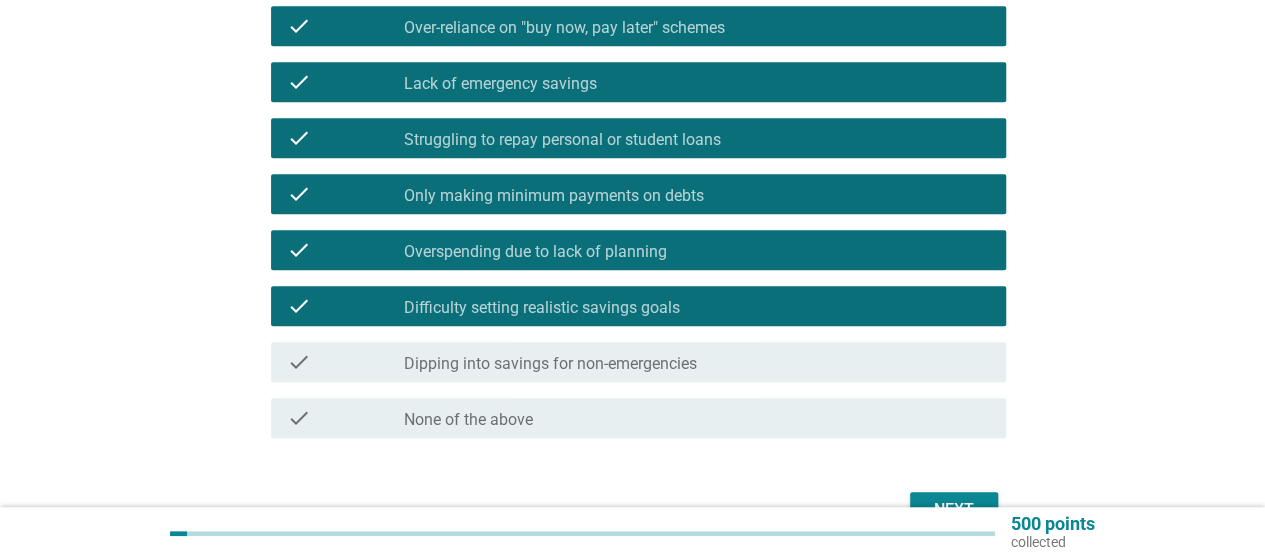 scroll, scrollTop: 700, scrollLeft: 0, axis: vertical 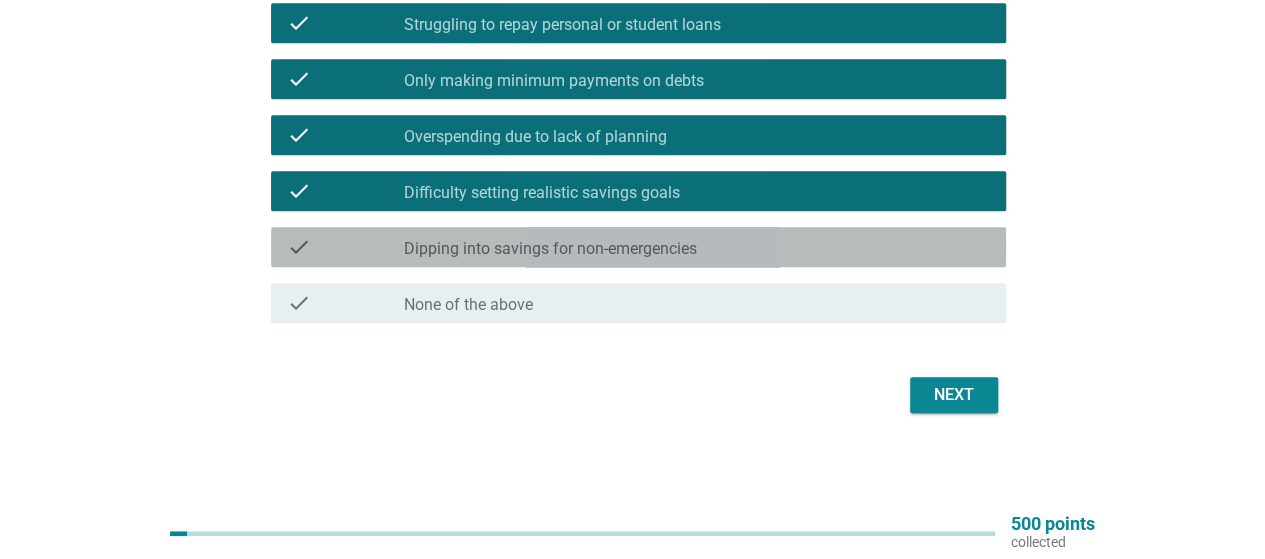 click on "Dipping into savings for non-emergencies" at bounding box center [550, 249] 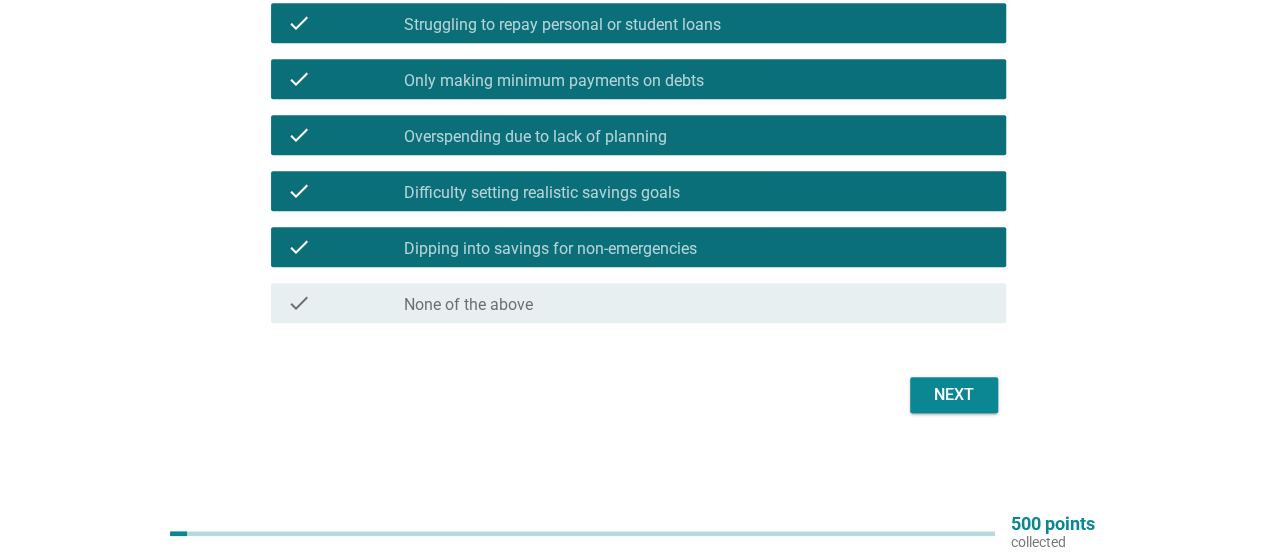 click on "Next" at bounding box center (954, 395) 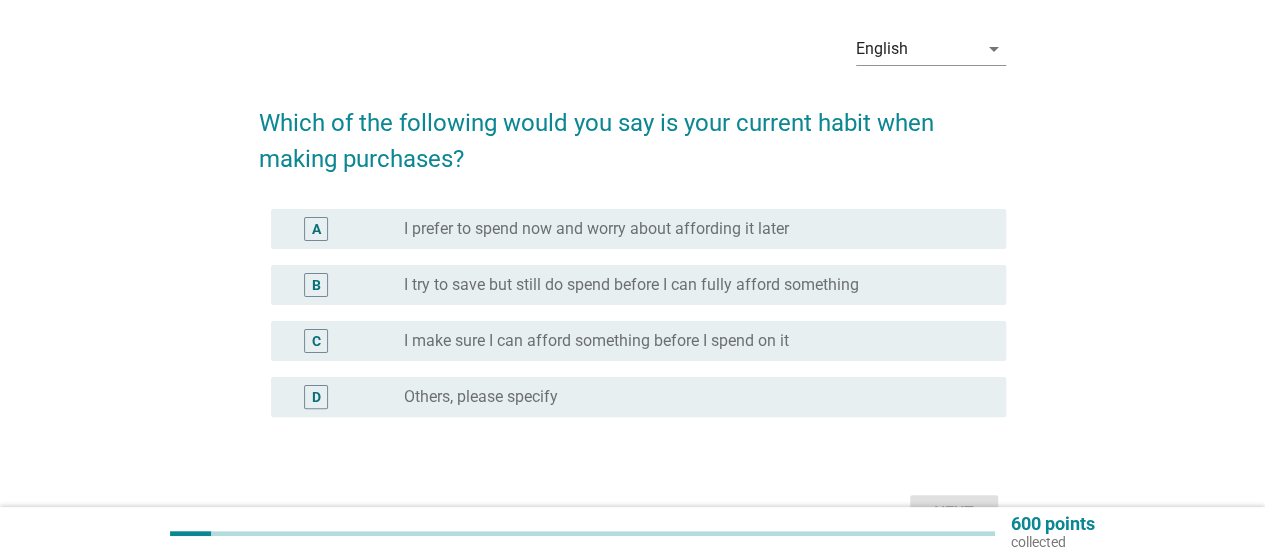 scroll, scrollTop: 100, scrollLeft: 0, axis: vertical 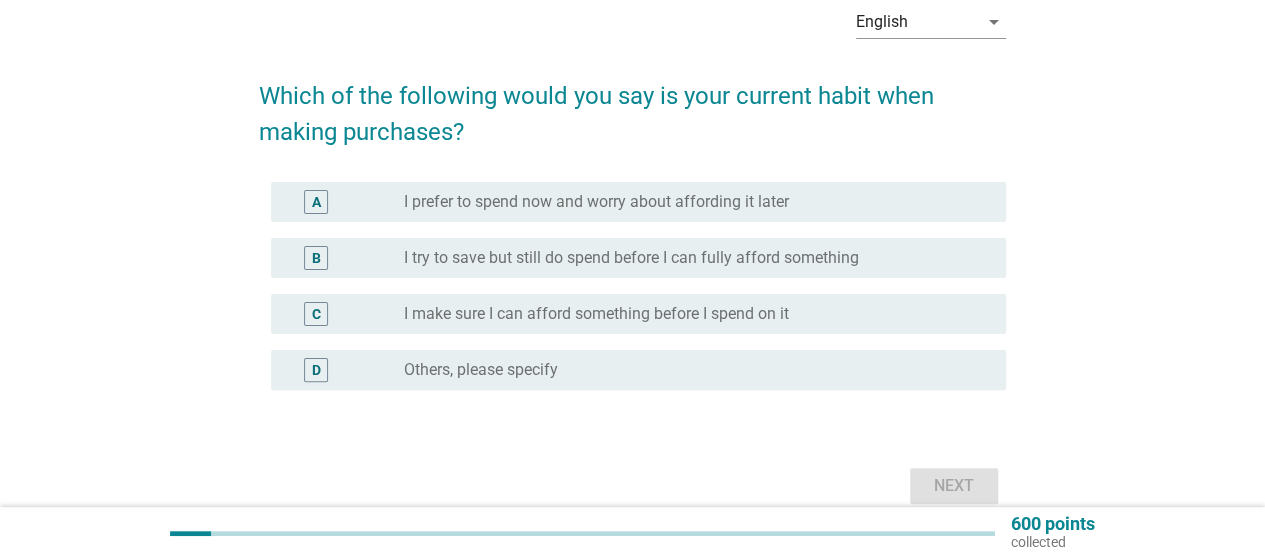 click on "C     radio_button_unchecked I make sure I can afford something before I spend on it" at bounding box center [638, 314] 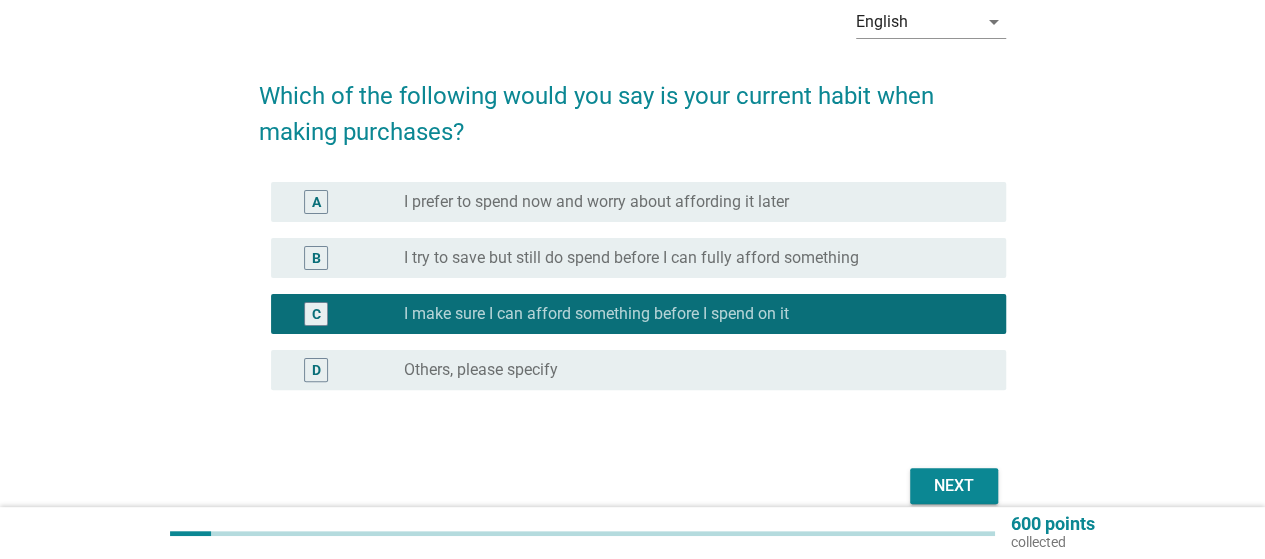 click on "Next" at bounding box center [954, 486] 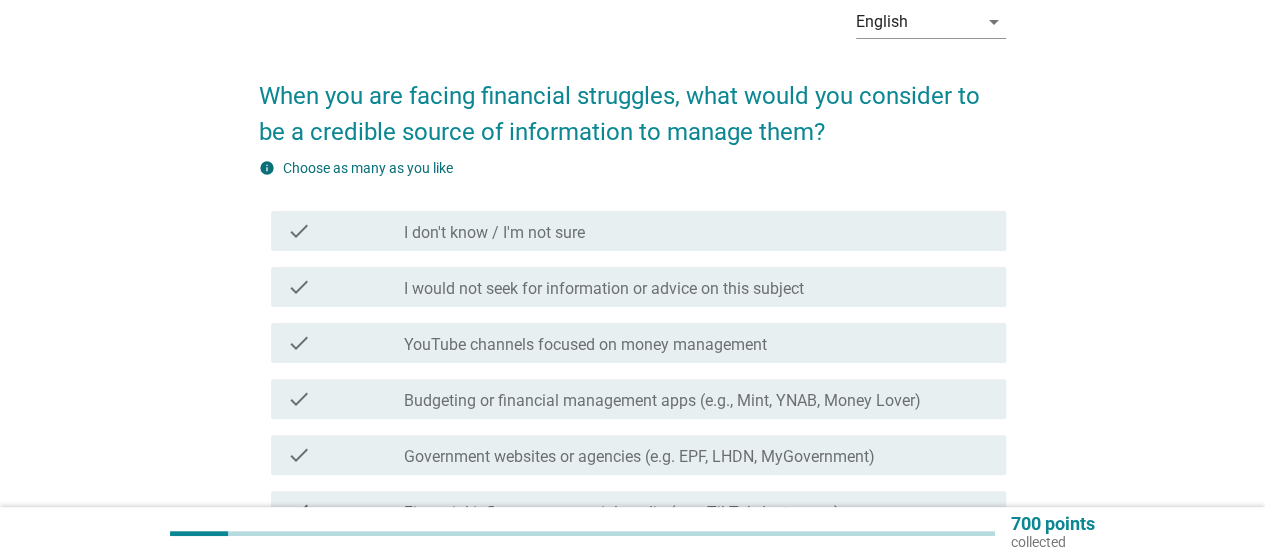 scroll, scrollTop: 200, scrollLeft: 0, axis: vertical 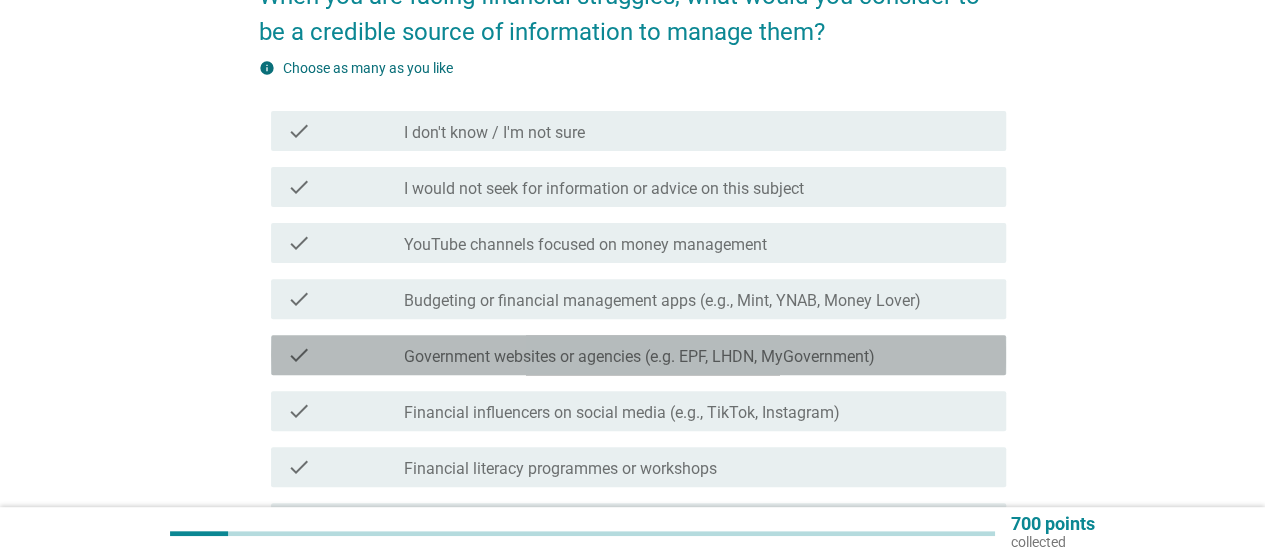 click on "Government websites or agencies (e.g. EPF, LHDN, MyGovernment)" at bounding box center (639, 357) 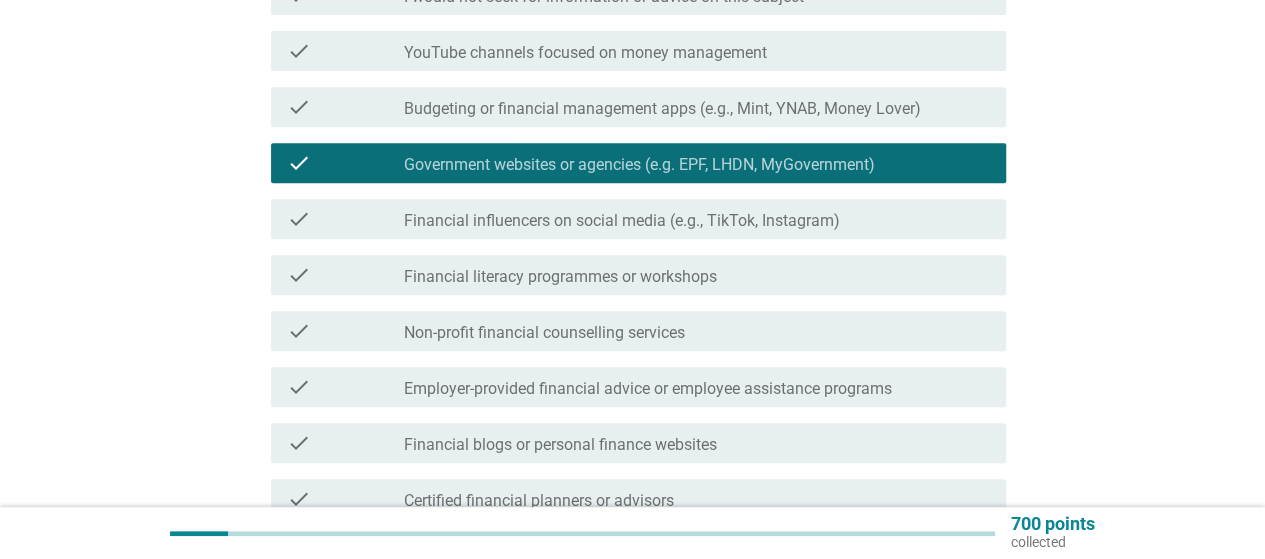 scroll, scrollTop: 400, scrollLeft: 0, axis: vertical 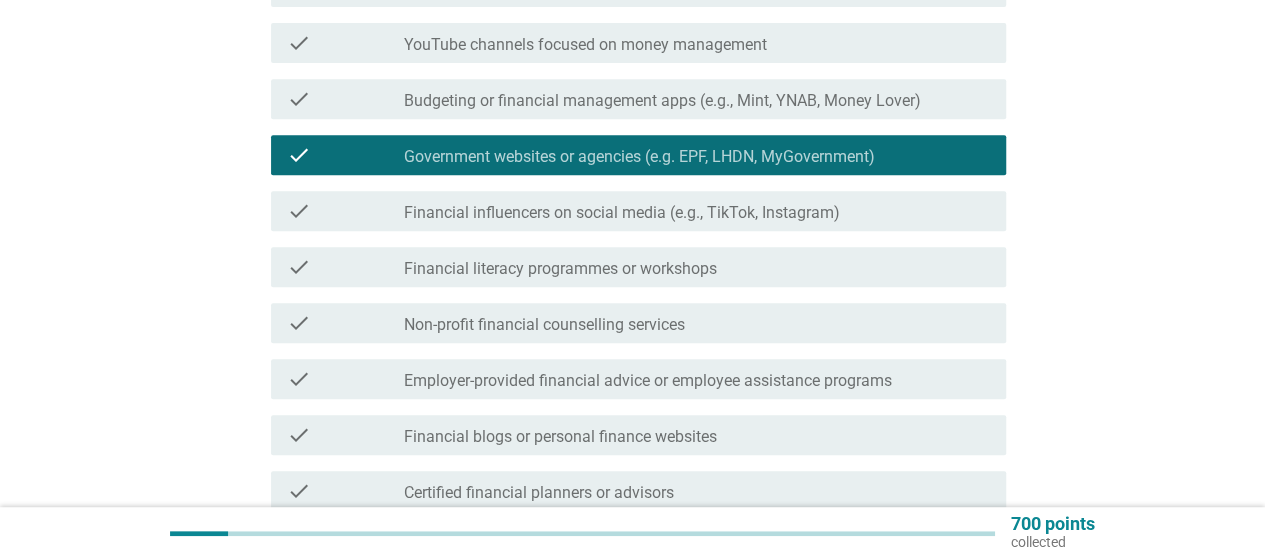 click on "Financial influencers on social media (e.g., TikTok, Instagram)" at bounding box center [622, 213] 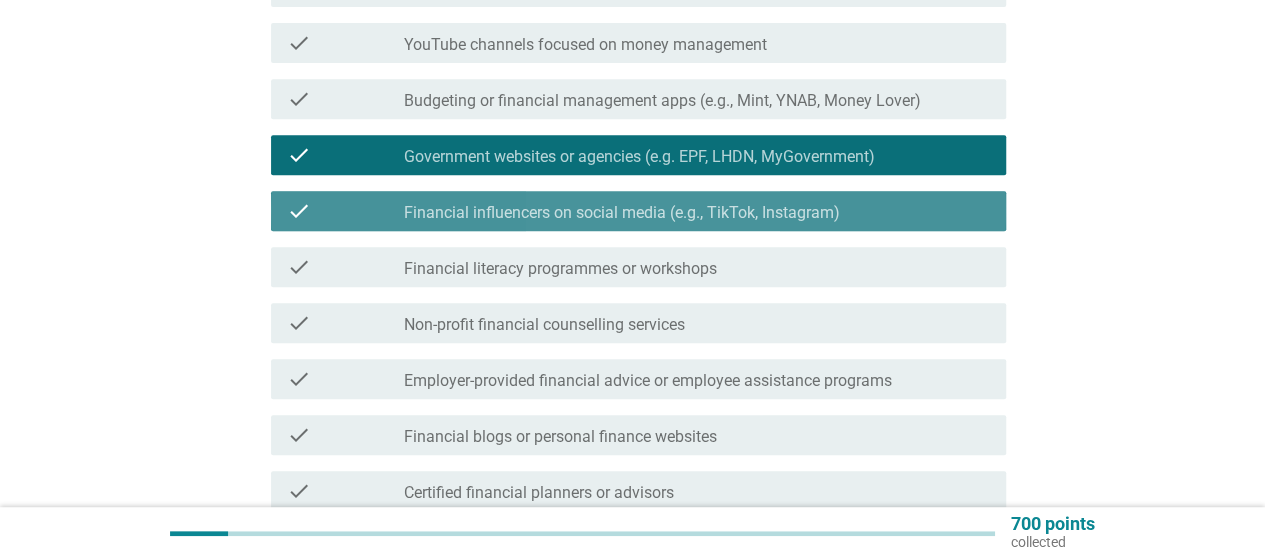 click on "Financial influencers on social media (e.g., TikTok, Instagram)" at bounding box center [622, 213] 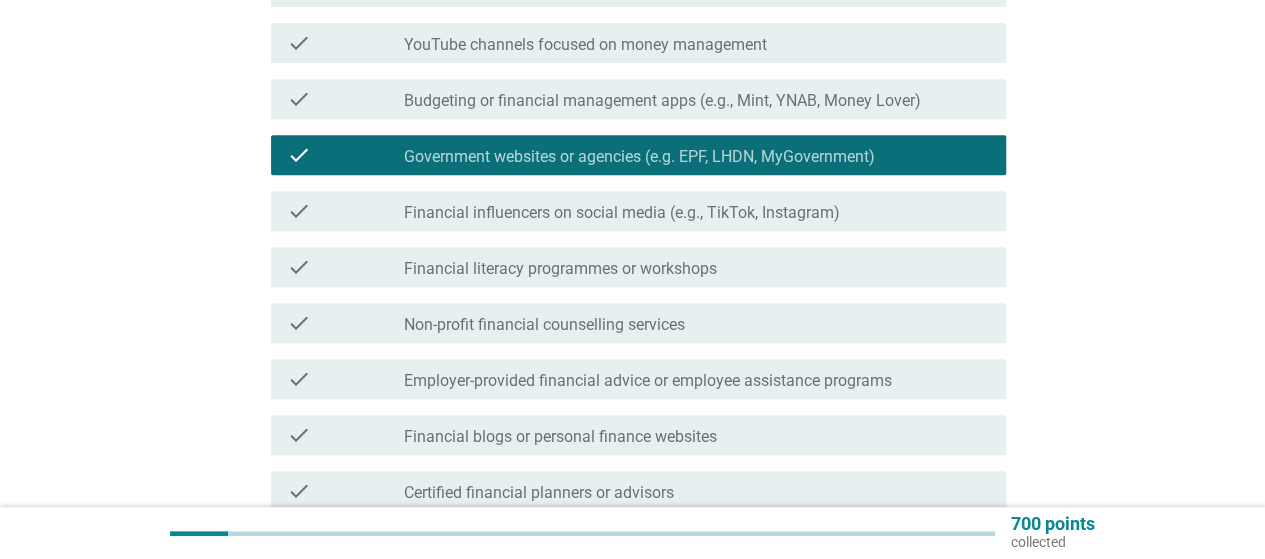 click on "Non-profit financial counselling services" at bounding box center [544, 325] 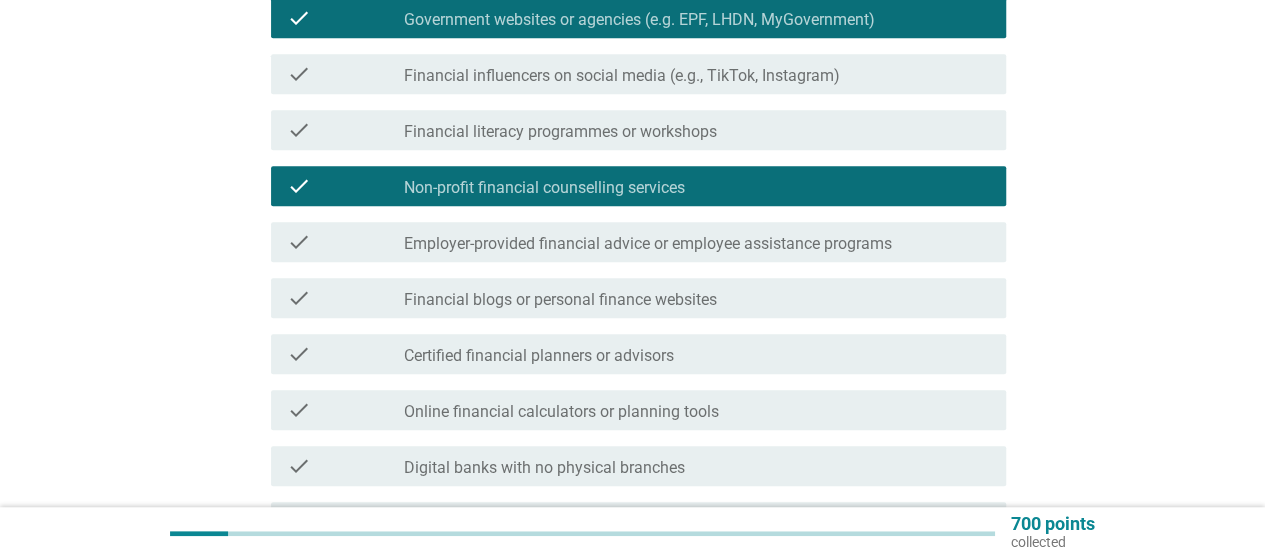 scroll, scrollTop: 600, scrollLeft: 0, axis: vertical 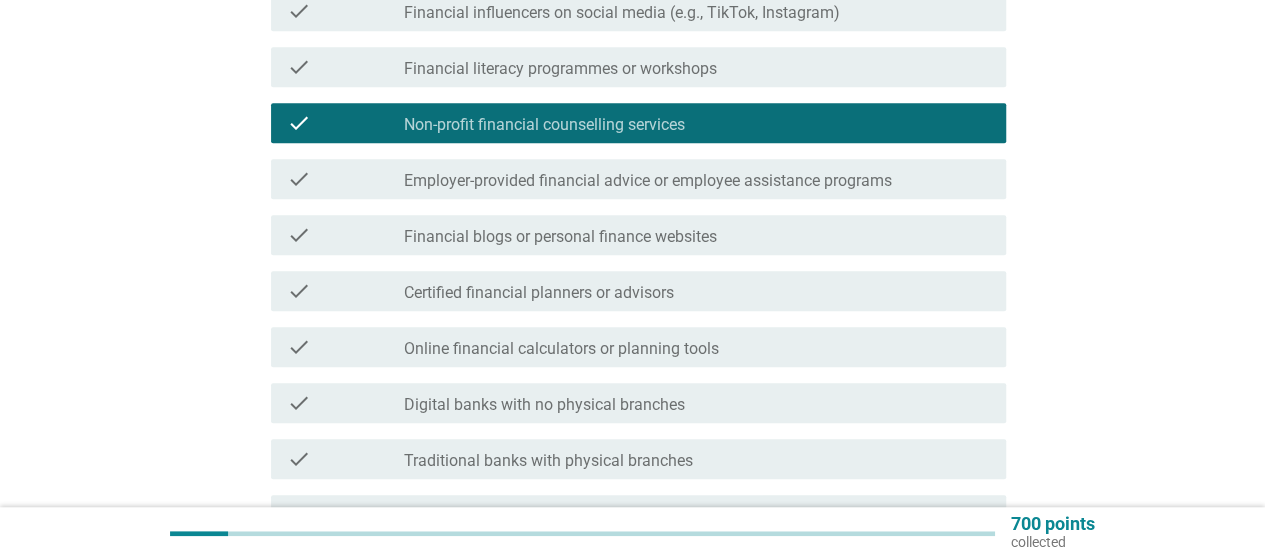 click on "Financial blogs or personal finance websites" at bounding box center [560, 237] 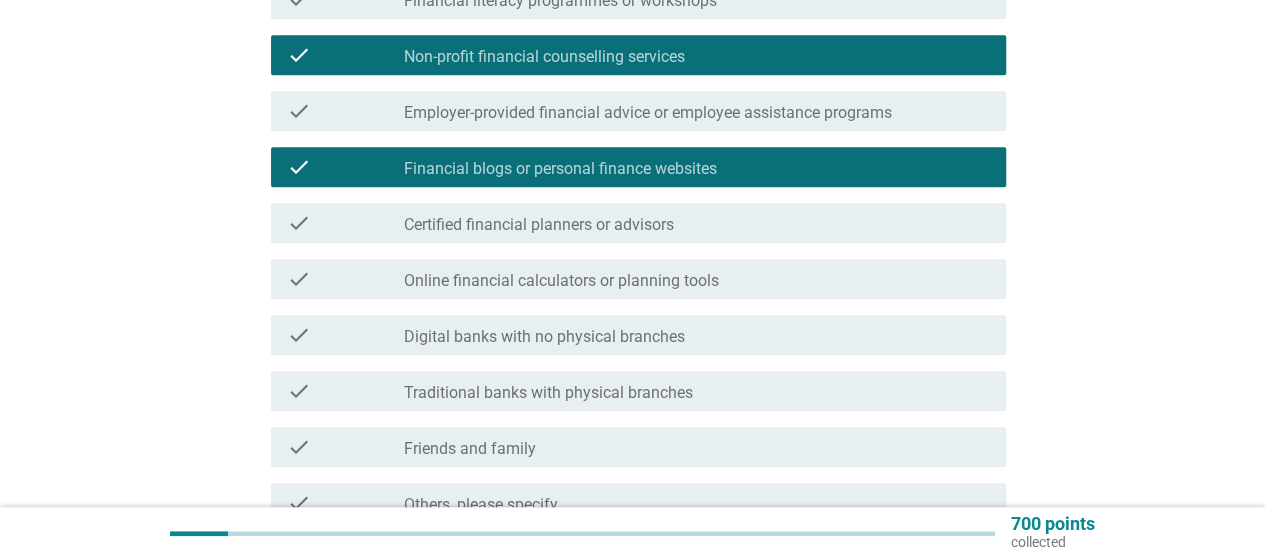 scroll, scrollTop: 700, scrollLeft: 0, axis: vertical 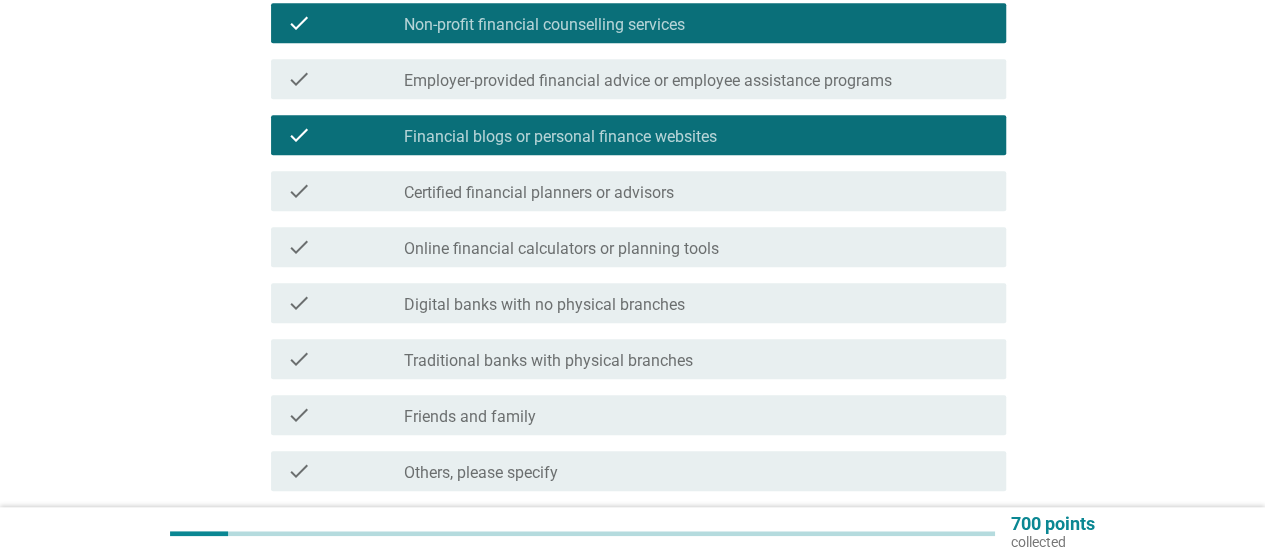 click on "check     check_box_outline_blank Certified financial planners or advisors" at bounding box center (638, 191) 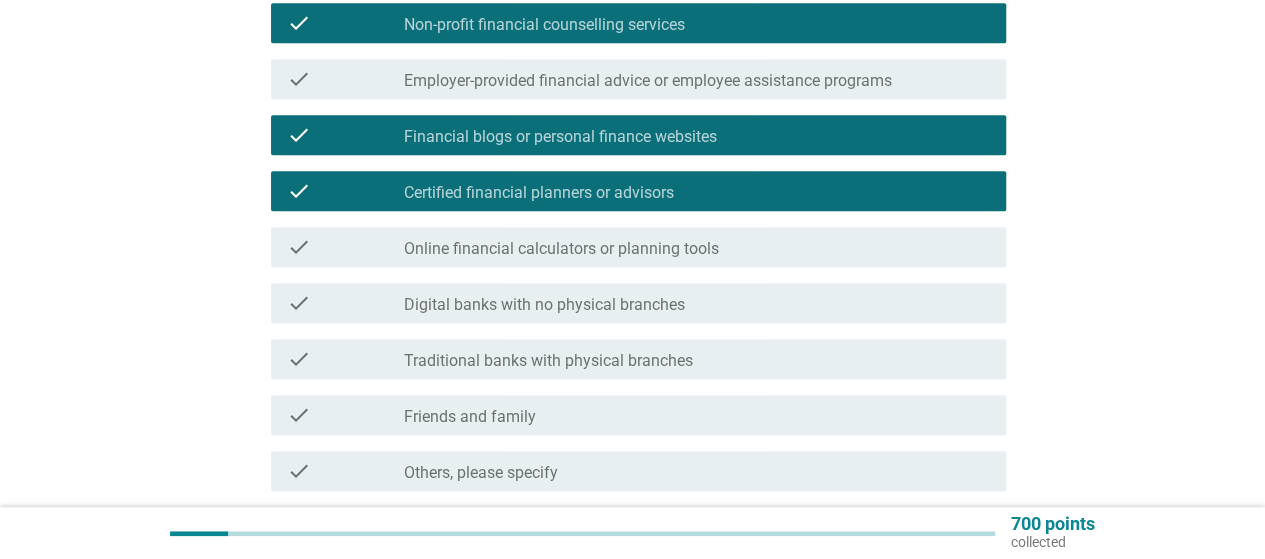 scroll, scrollTop: 800, scrollLeft: 0, axis: vertical 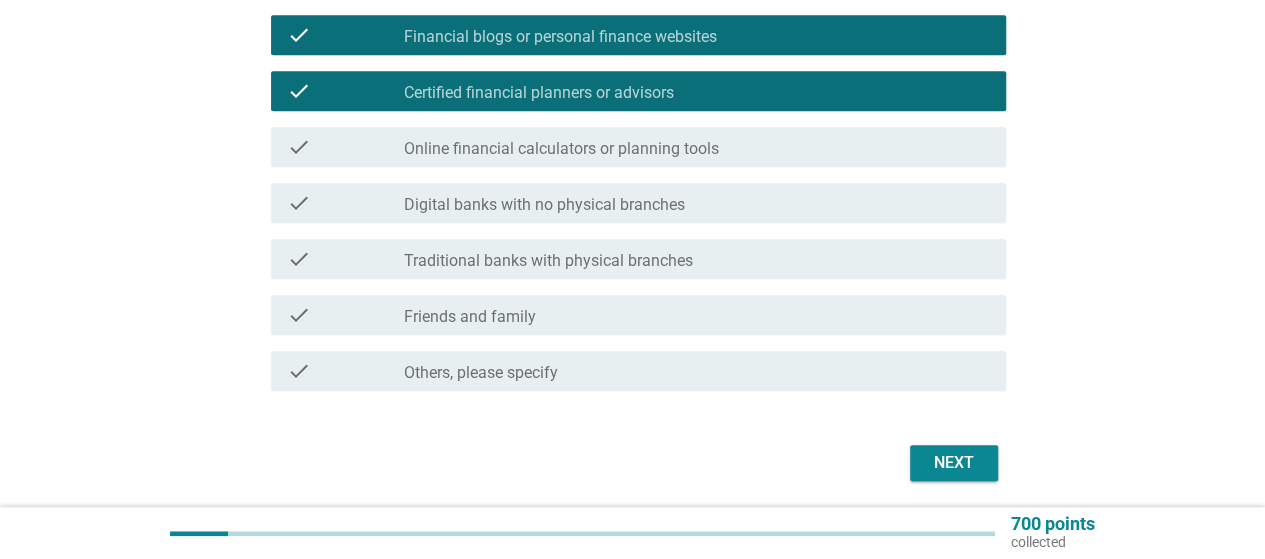 click on "check_box_outline_blank Friends and family" at bounding box center (697, 315) 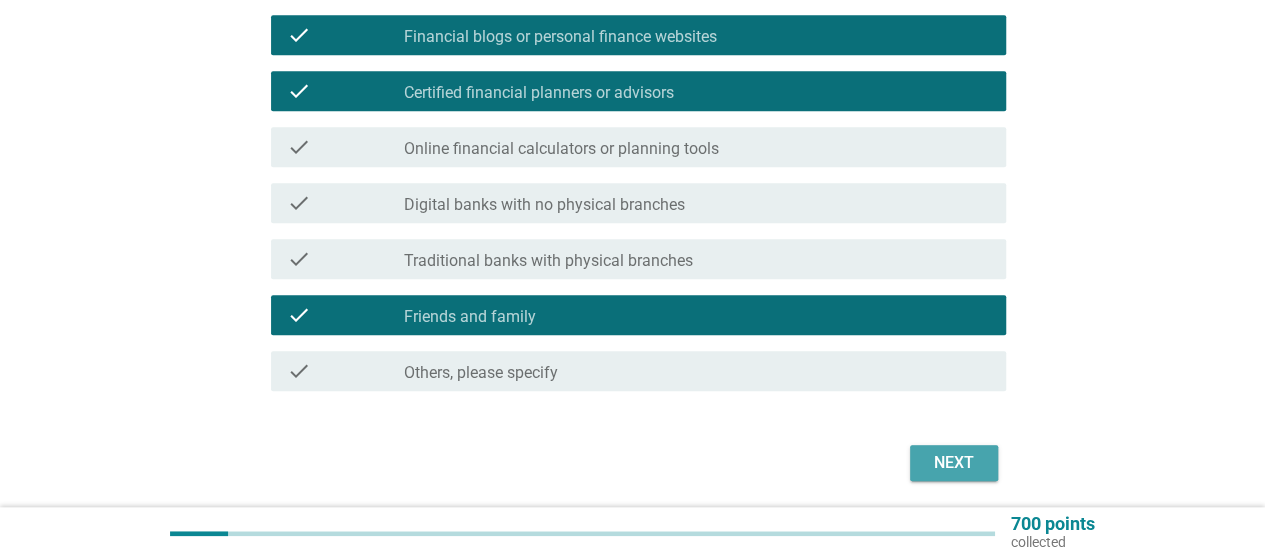 click on "Next" at bounding box center (954, 463) 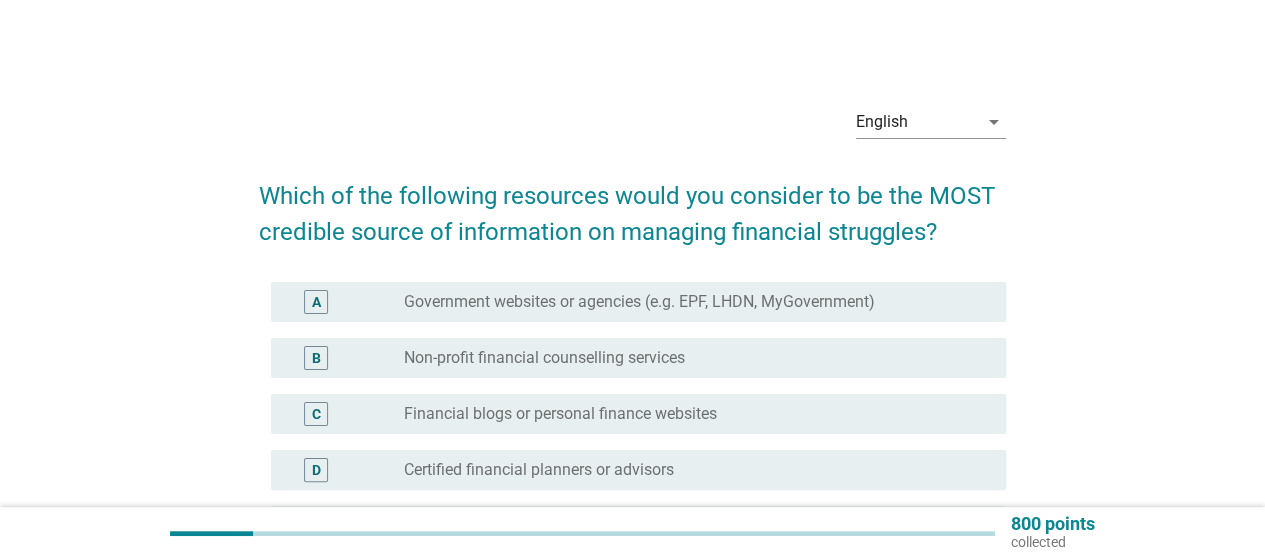 scroll, scrollTop: 100, scrollLeft: 0, axis: vertical 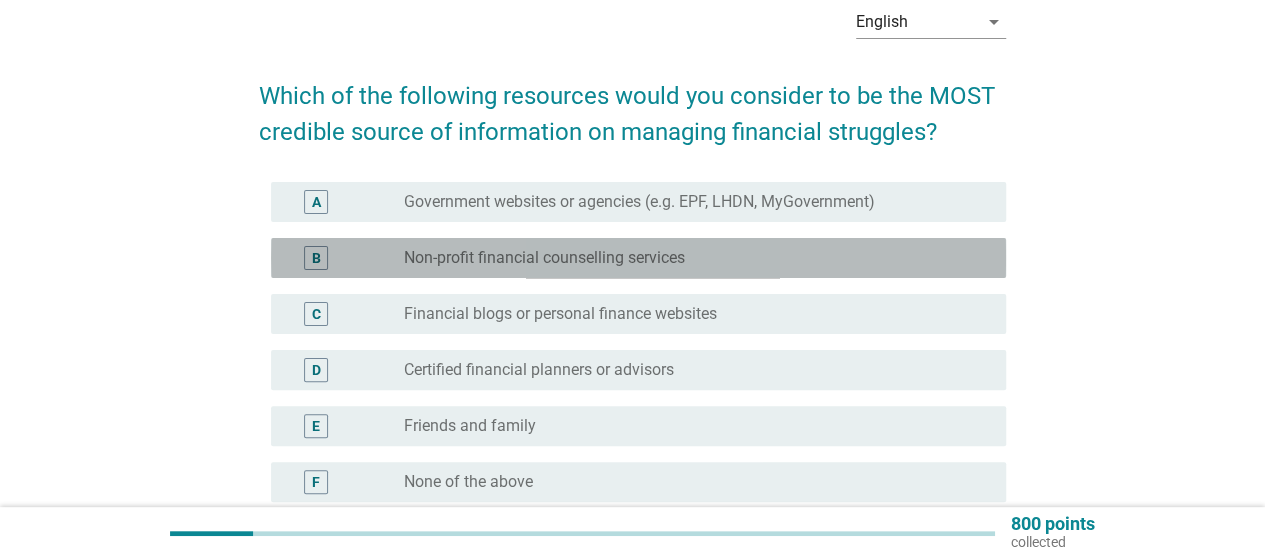 click on "radio_button_unchecked Non-profit financial counselling services" at bounding box center (697, 258) 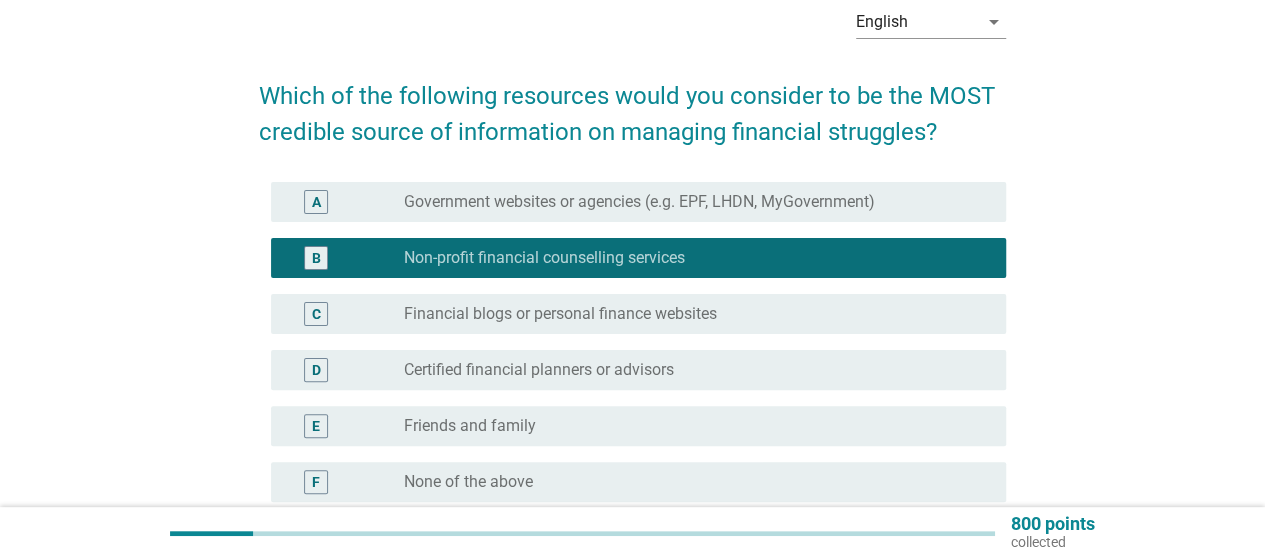 scroll, scrollTop: 200, scrollLeft: 0, axis: vertical 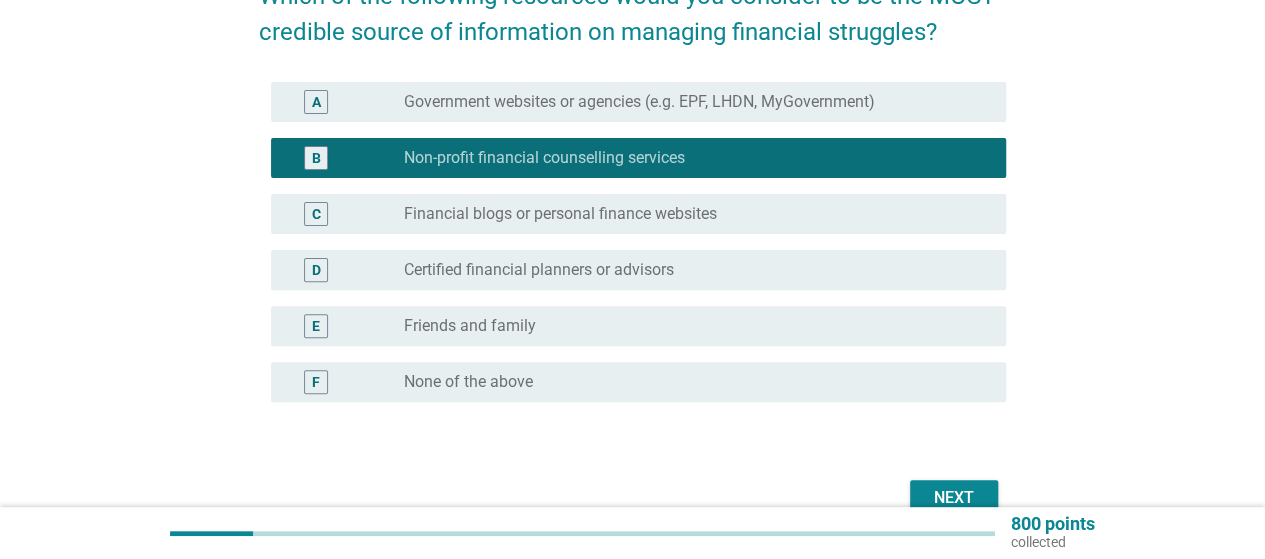 click on "radio_button_unchecked Friends and family" at bounding box center [689, 326] 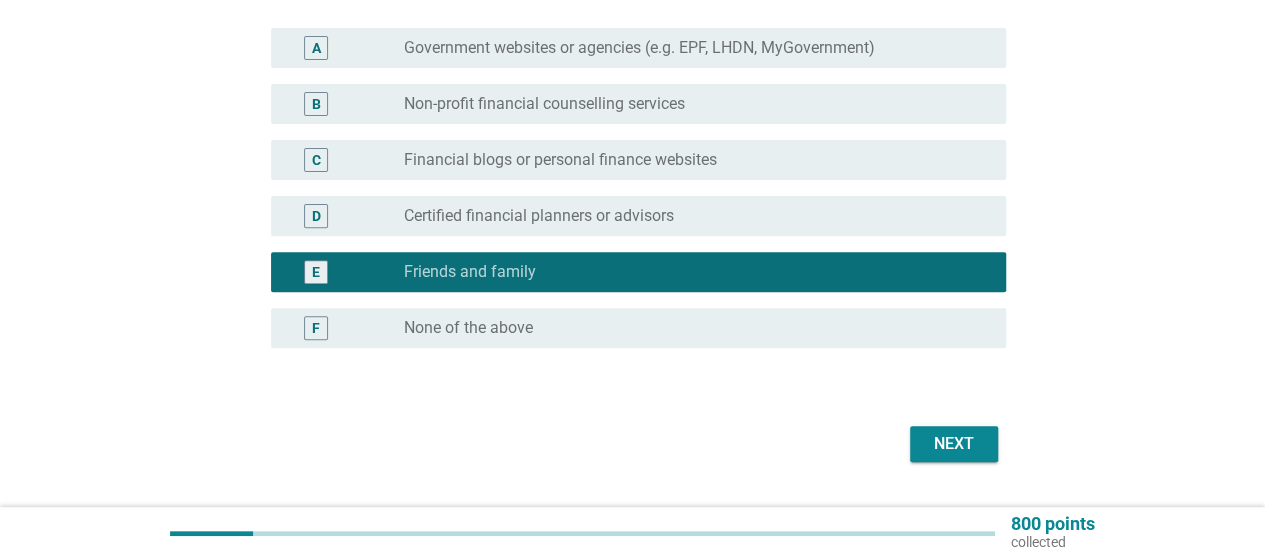 scroll, scrollTop: 300, scrollLeft: 0, axis: vertical 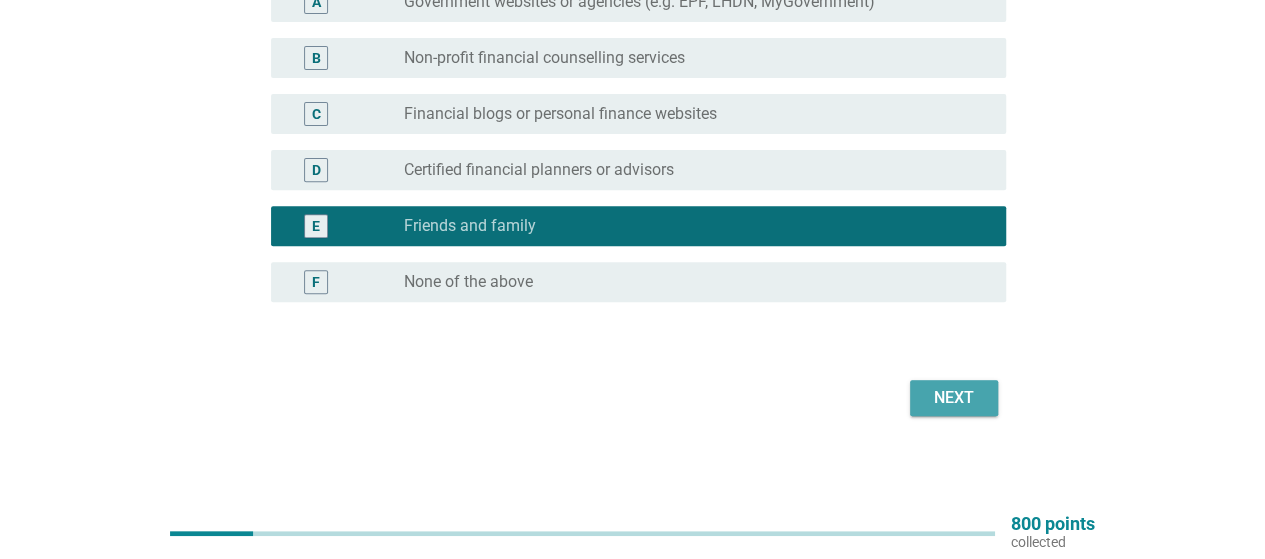 click on "Next" at bounding box center [954, 398] 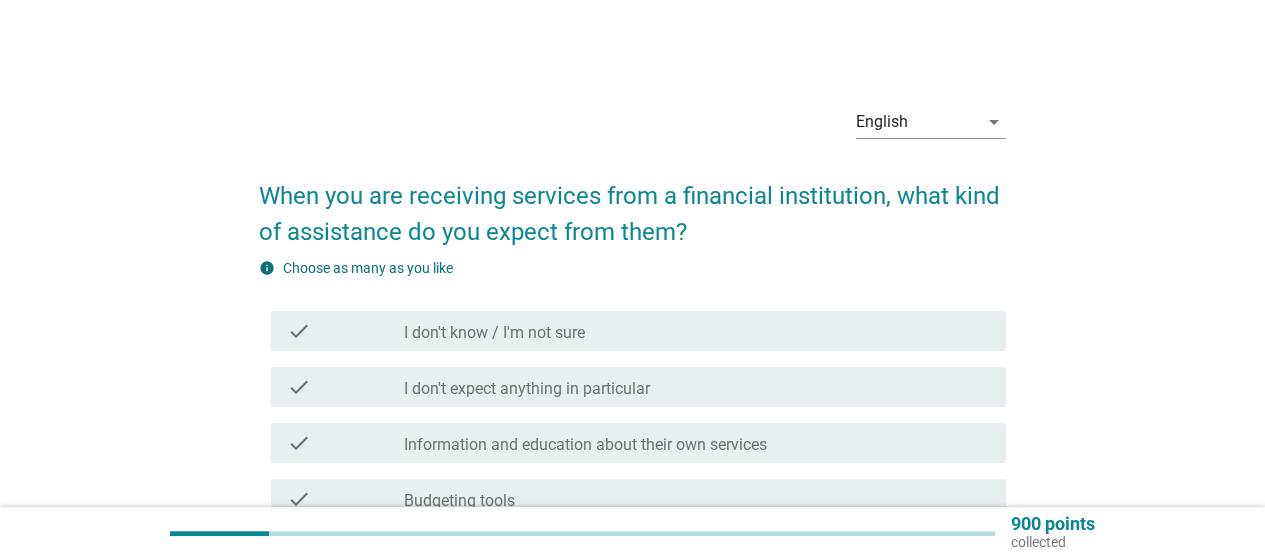 scroll, scrollTop: 100, scrollLeft: 0, axis: vertical 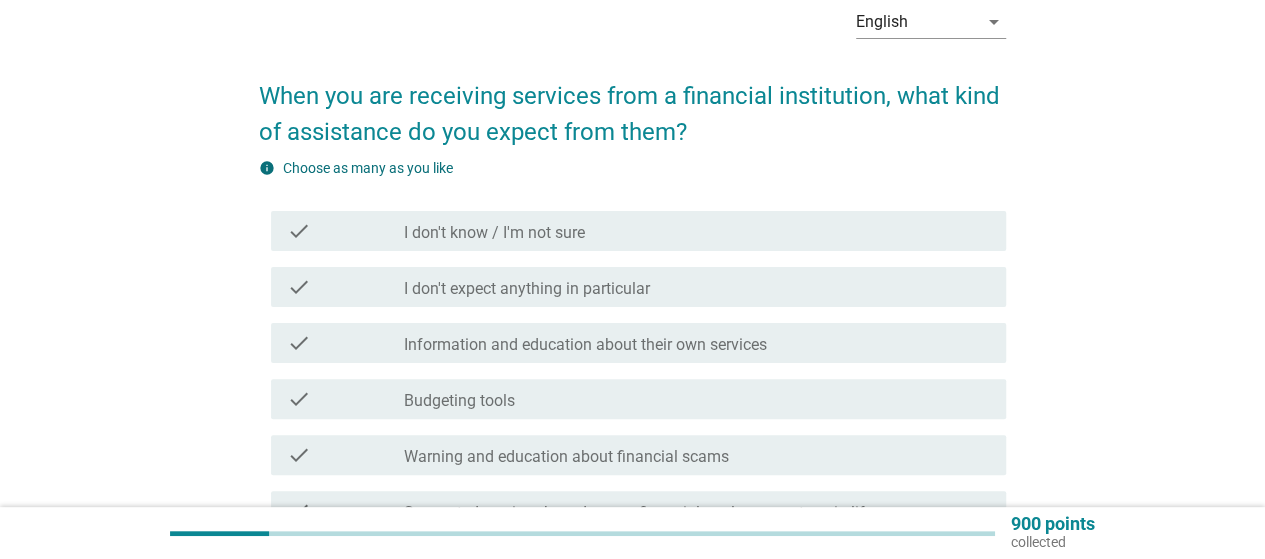 click on "check_box_outline_blank I don't know / I'm not sure" at bounding box center [697, 231] 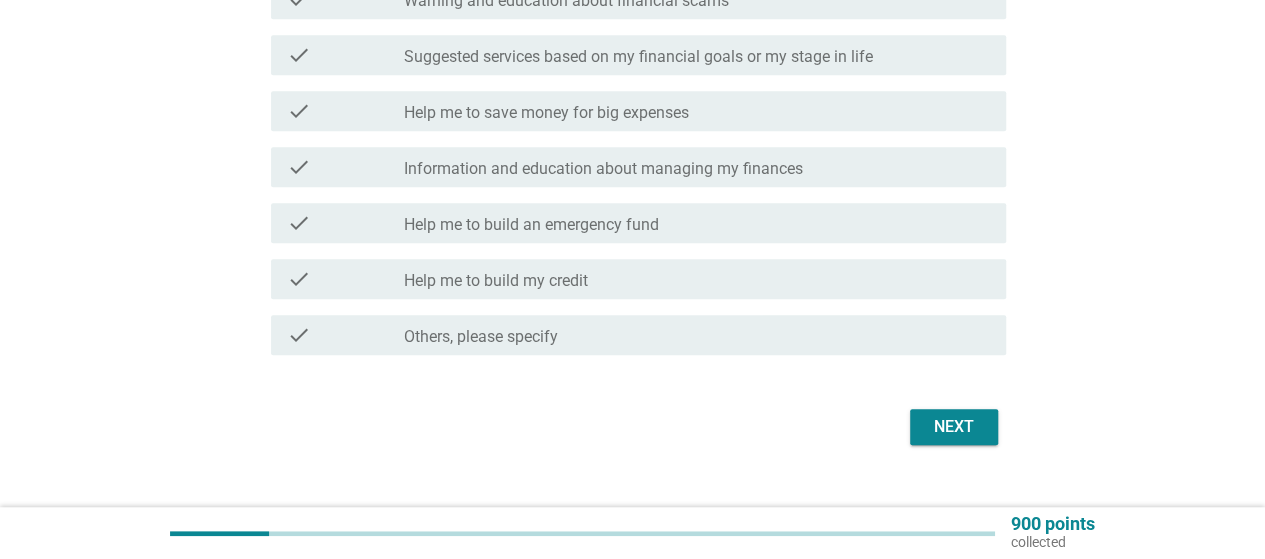 scroll, scrollTop: 590, scrollLeft: 0, axis: vertical 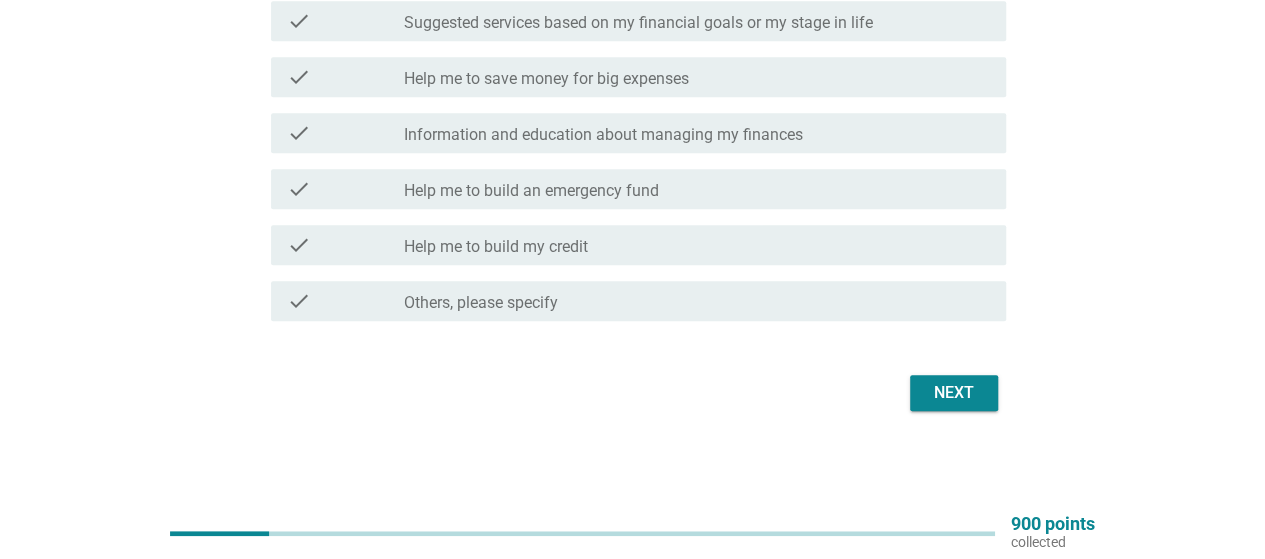 click on "Next" at bounding box center (954, 393) 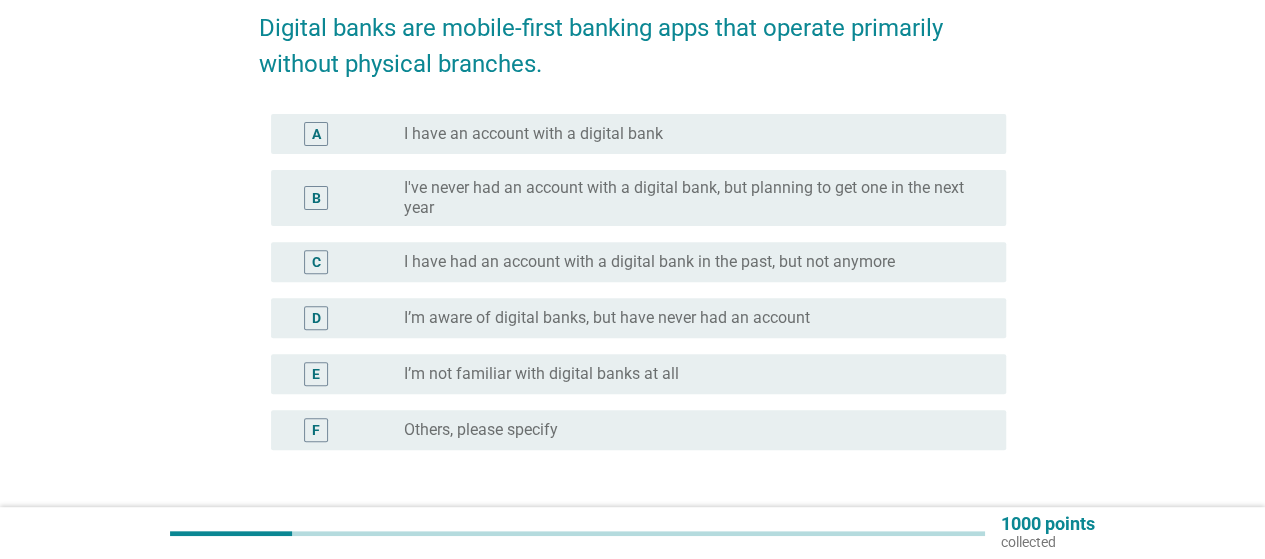 scroll, scrollTop: 192, scrollLeft: 0, axis: vertical 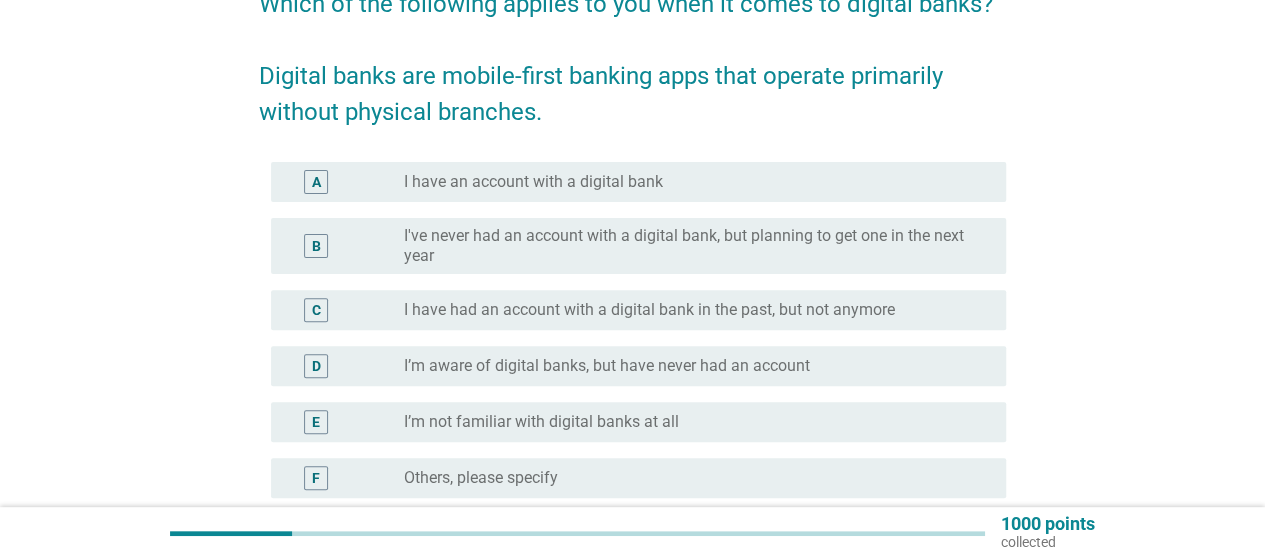 click on "radio_button_unchecked I’m aware of digital banks, but have never had an account" at bounding box center (697, 366) 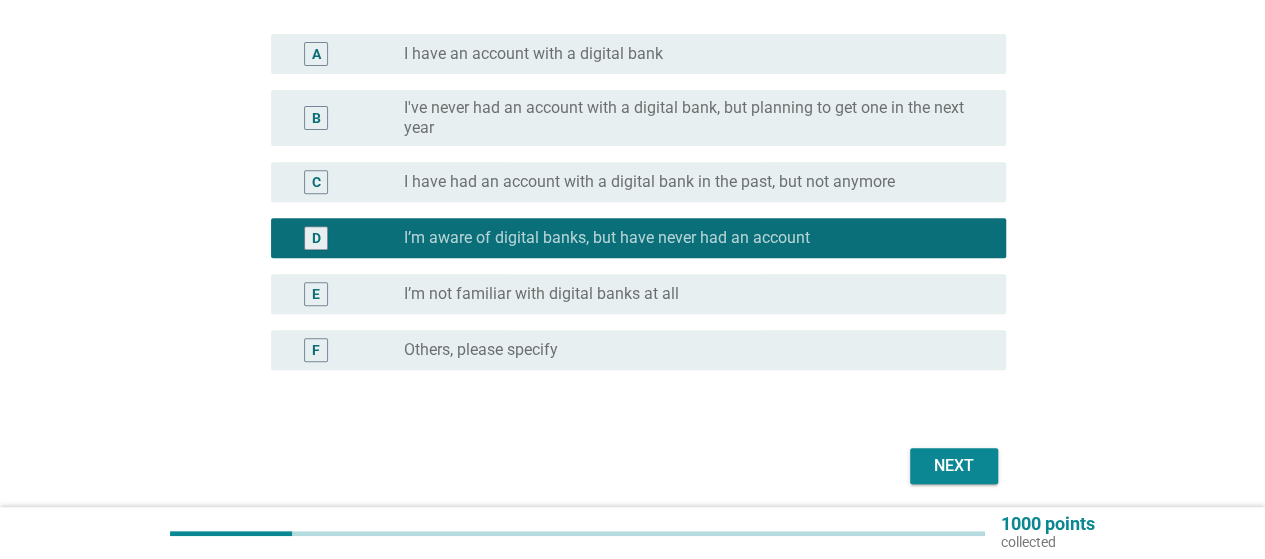 scroll, scrollTop: 392, scrollLeft: 0, axis: vertical 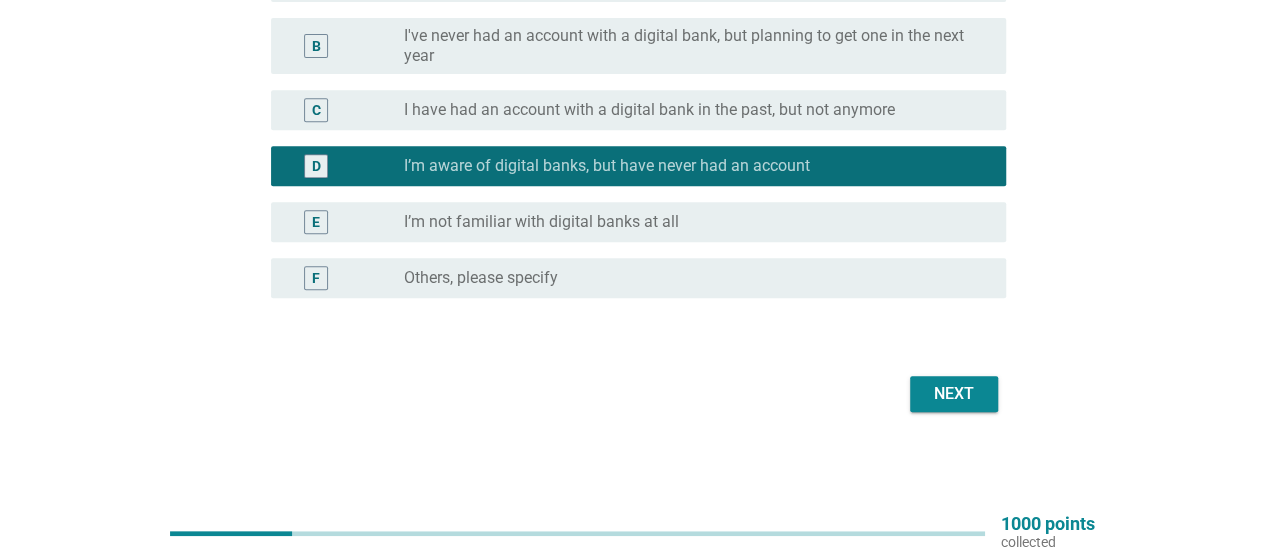 click on "Next" at bounding box center (954, 394) 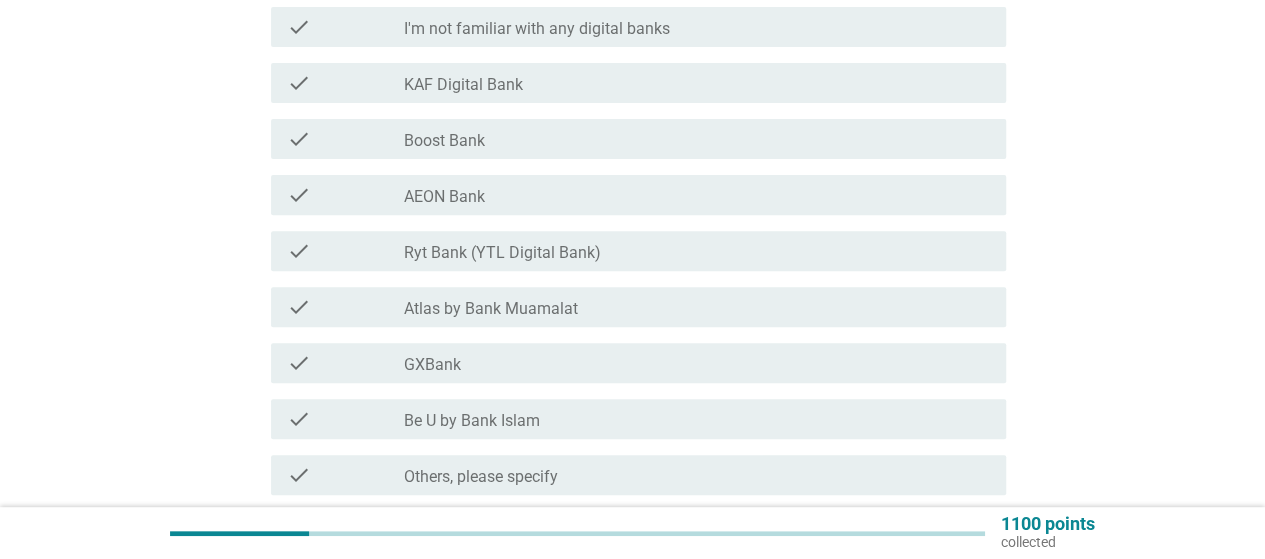 scroll, scrollTop: 300, scrollLeft: 0, axis: vertical 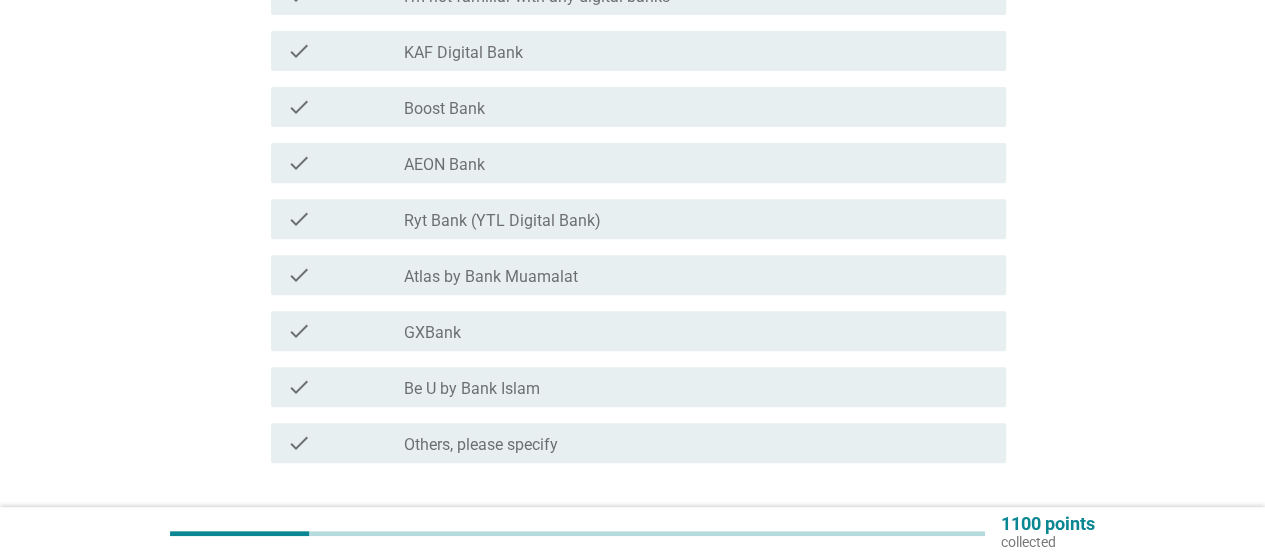 click on "check_box_outline_blank Boost Bank" at bounding box center [697, 107] 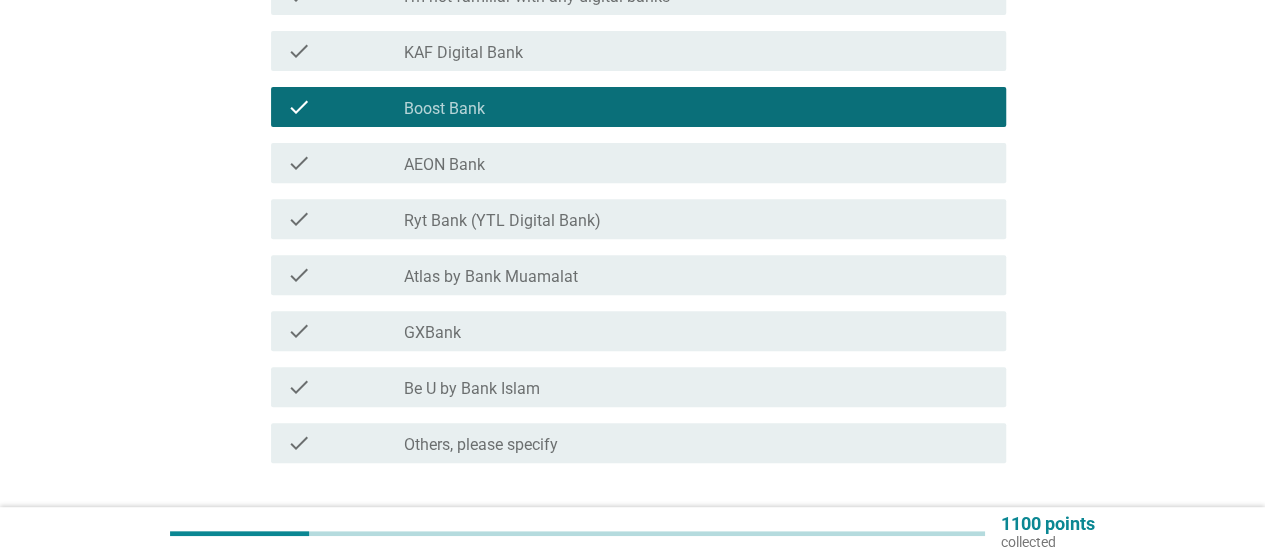 click on "check     check_box_outline_blank GXBank" at bounding box center [638, 331] 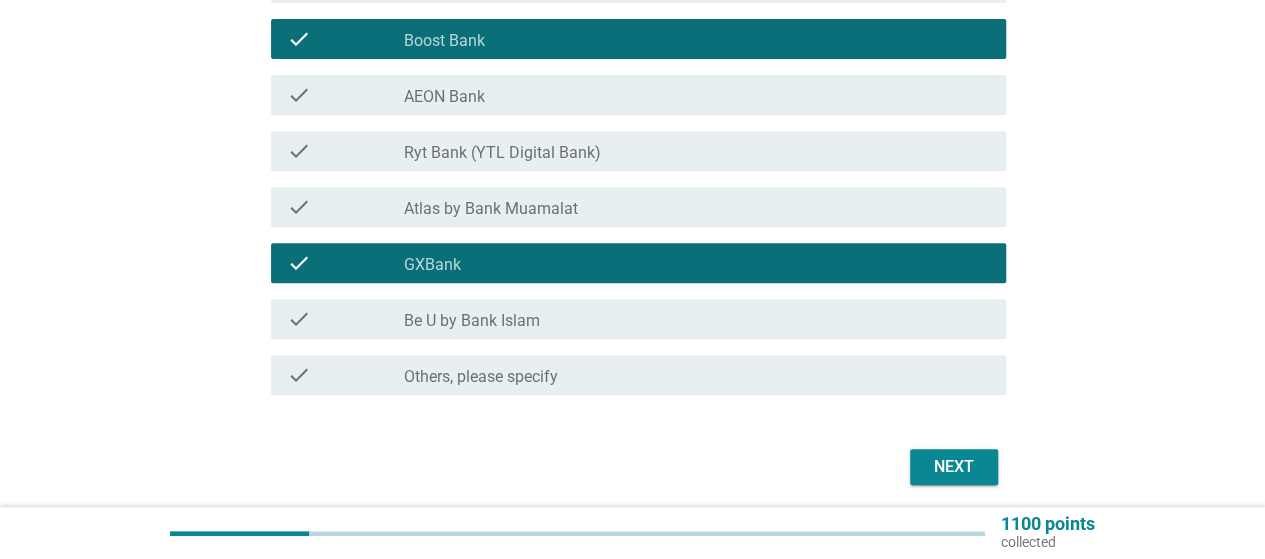 scroll, scrollTop: 442, scrollLeft: 0, axis: vertical 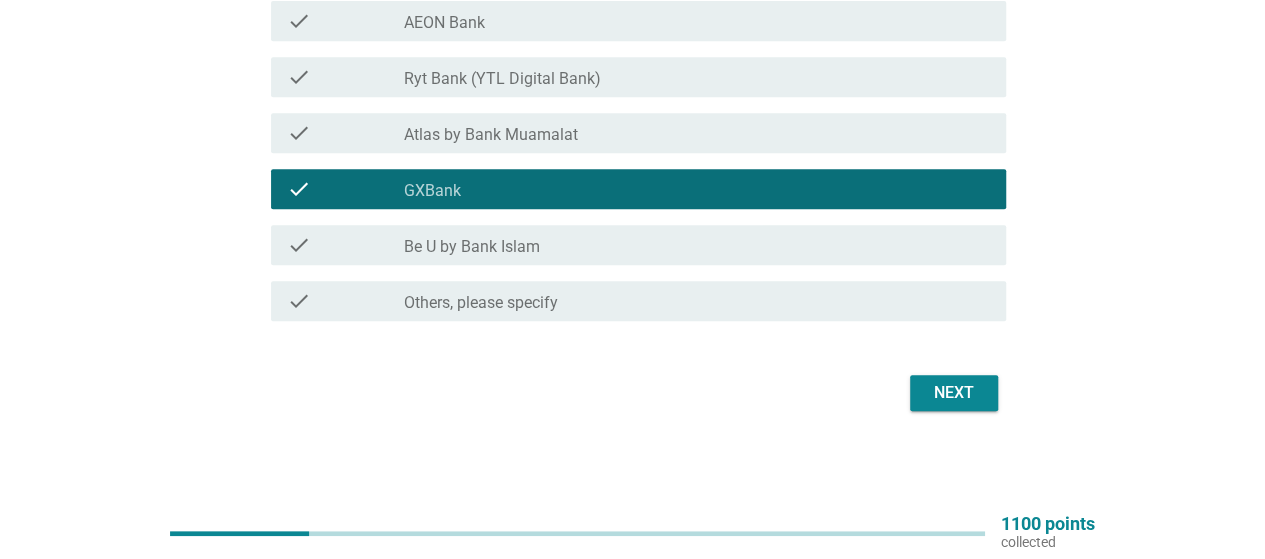 click on "Next" at bounding box center [954, 393] 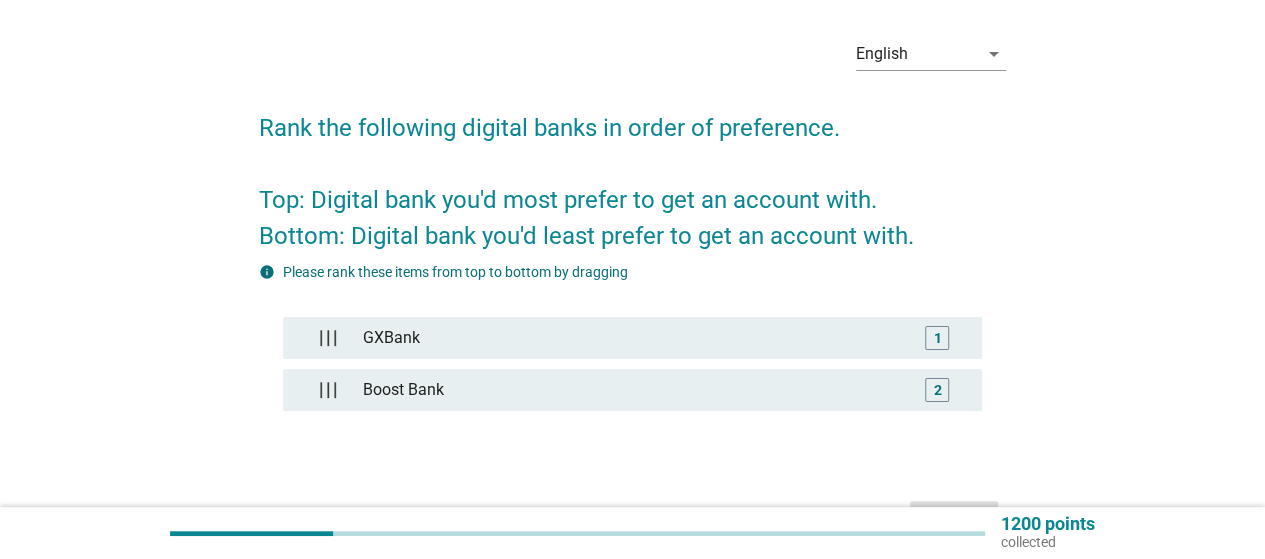 scroll, scrollTop: 100, scrollLeft: 0, axis: vertical 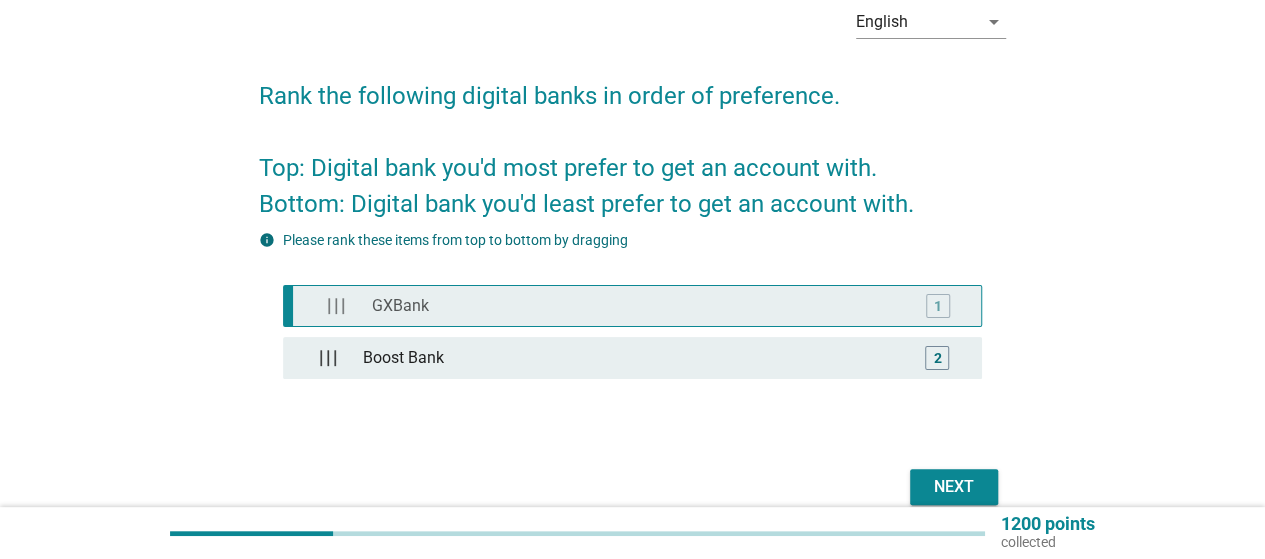 type 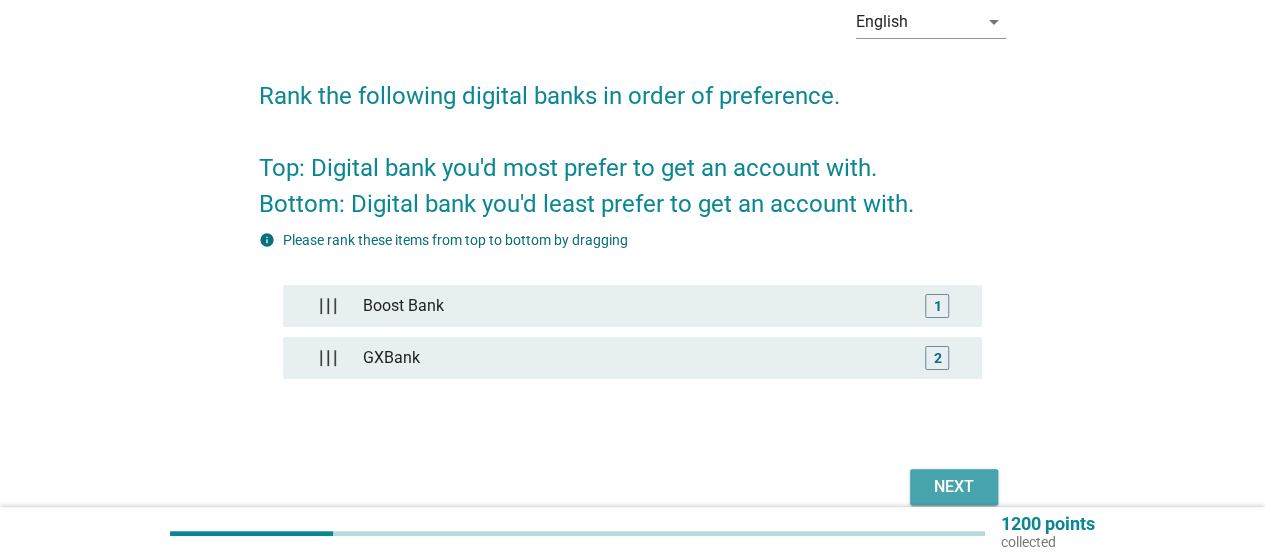 click on "Next" at bounding box center [954, 487] 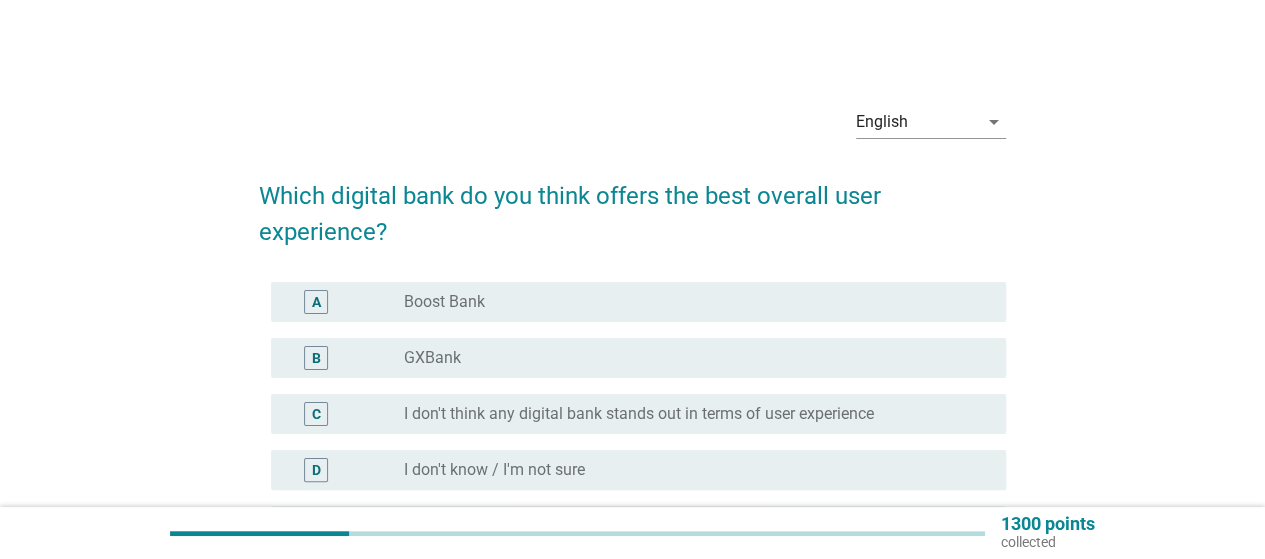 scroll, scrollTop: 100, scrollLeft: 0, axis: vertical 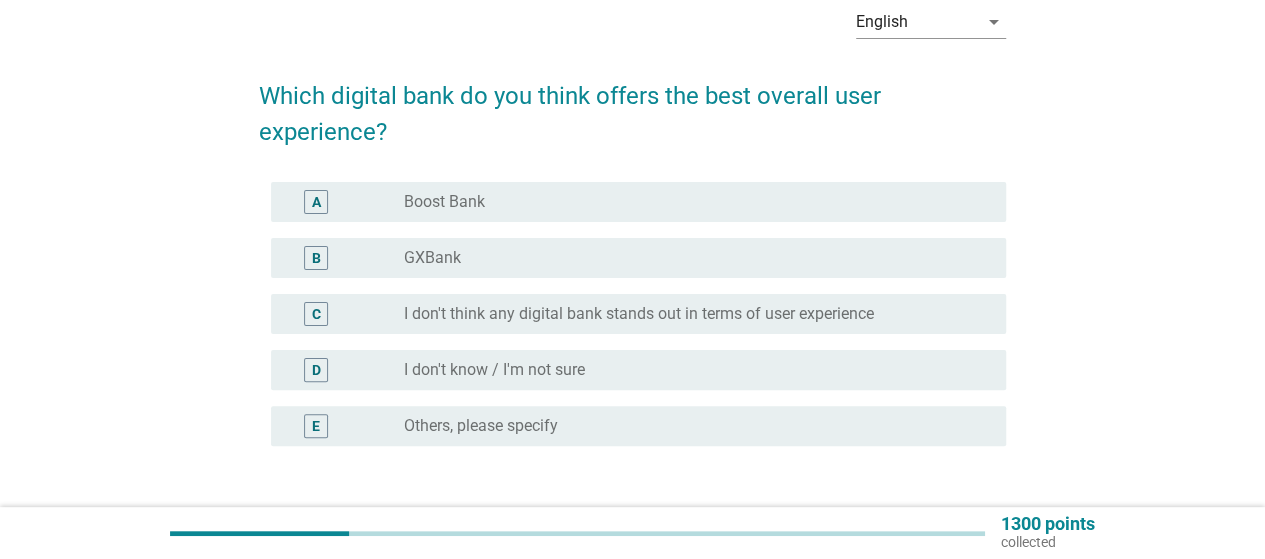 click on "radio_button_unchecked Boost Bank" at bounding box center [689, 202] 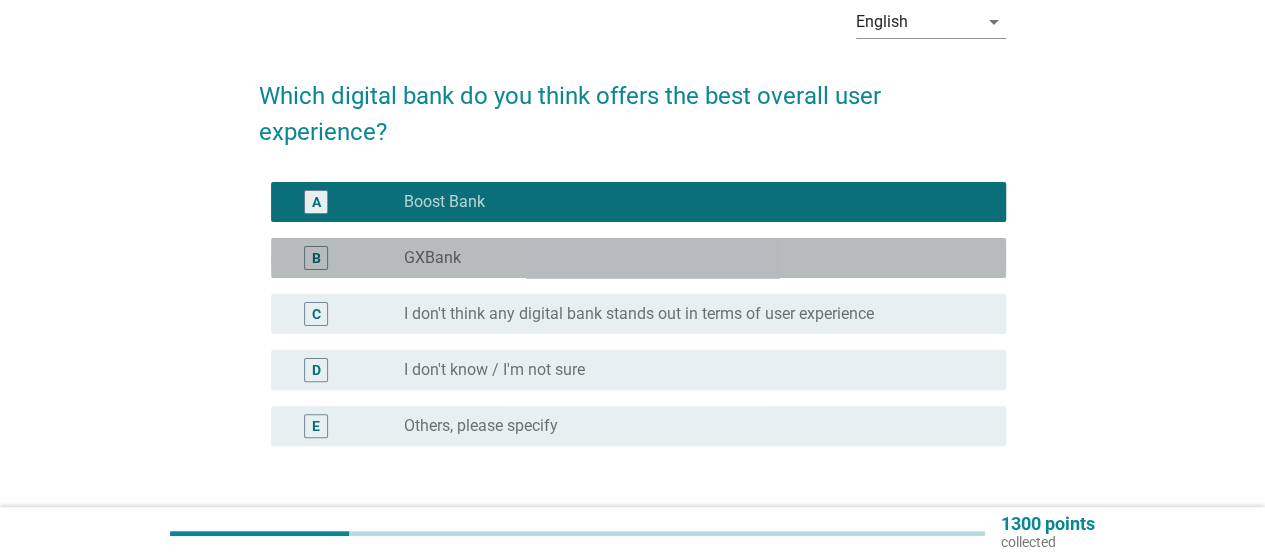 click on "radio_button_unchecked GXBank" at bounding box center [689, 258] 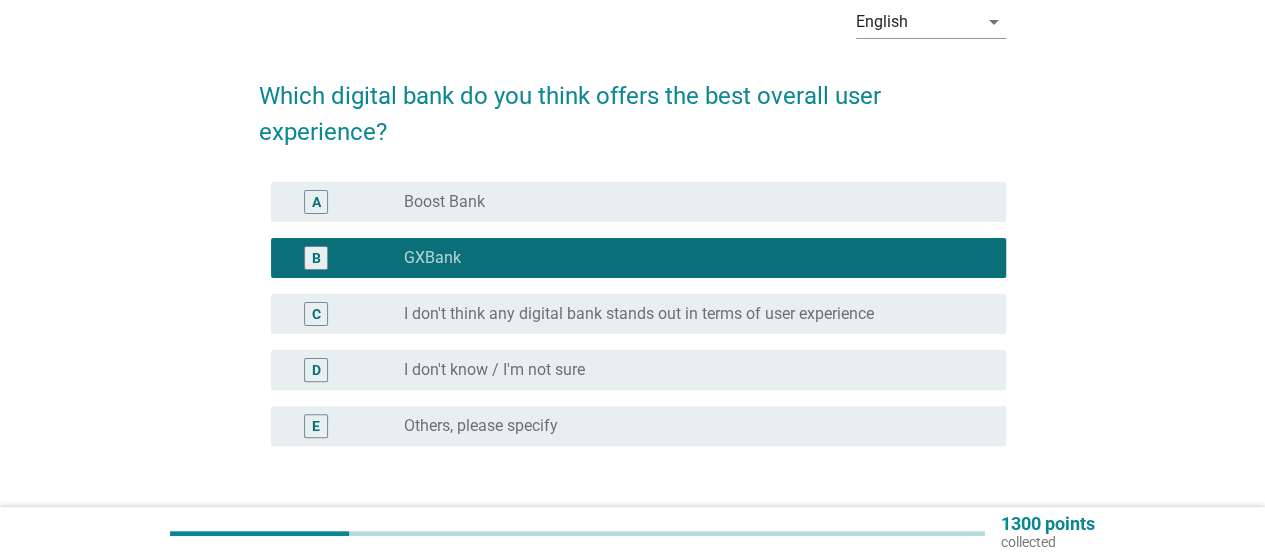 click on "radio_button_unchecked Boost Bank" at bounding box center [689, 202] 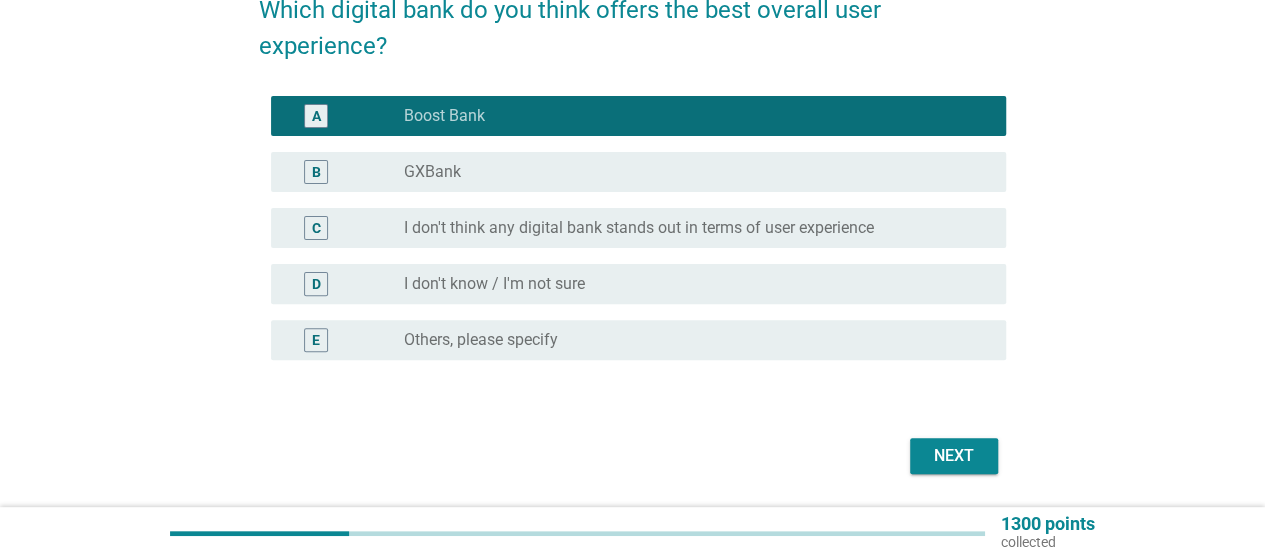 scroll, scrollTop: 248, scrollLeft: 0, axis: vertical 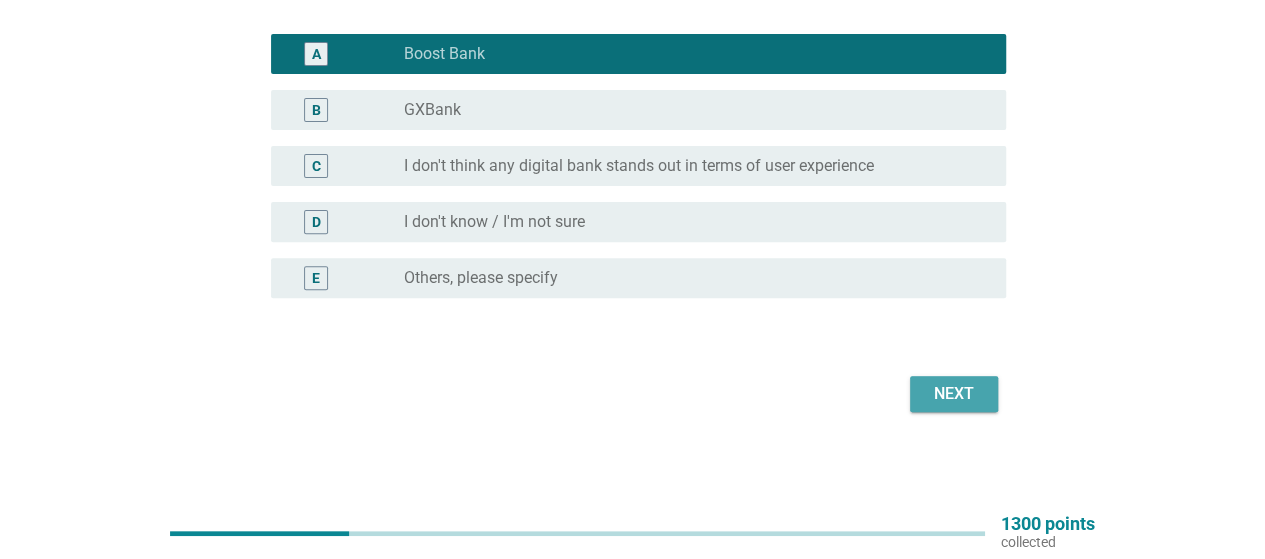 click on "Next" at bounding box center (954, 394) 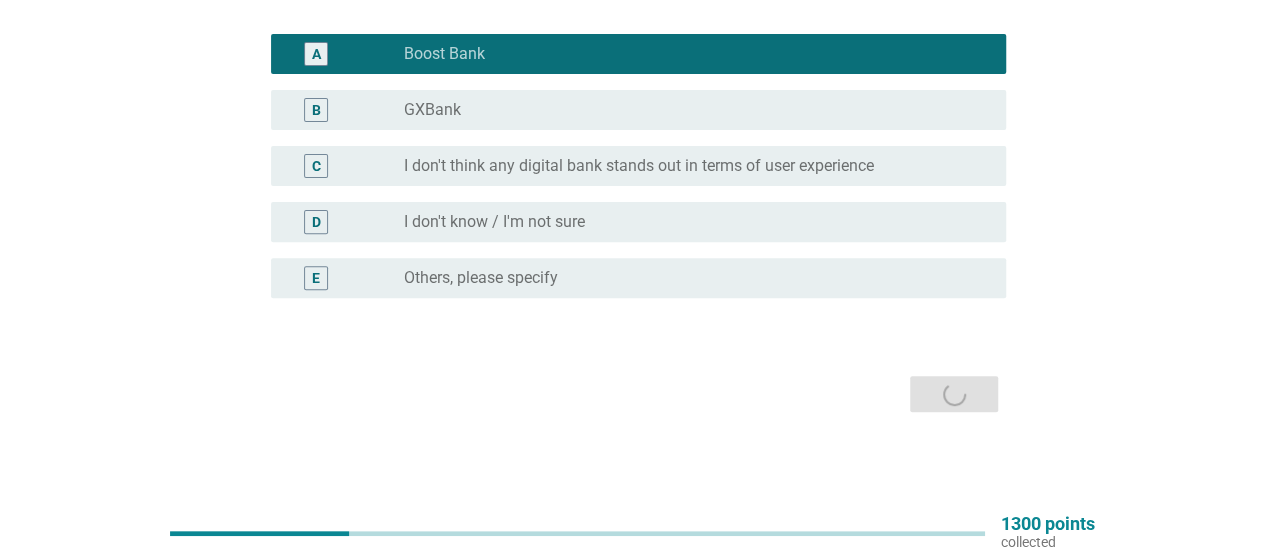 scroll, scrollTop: 0, scrollLeft: 0, axis: both 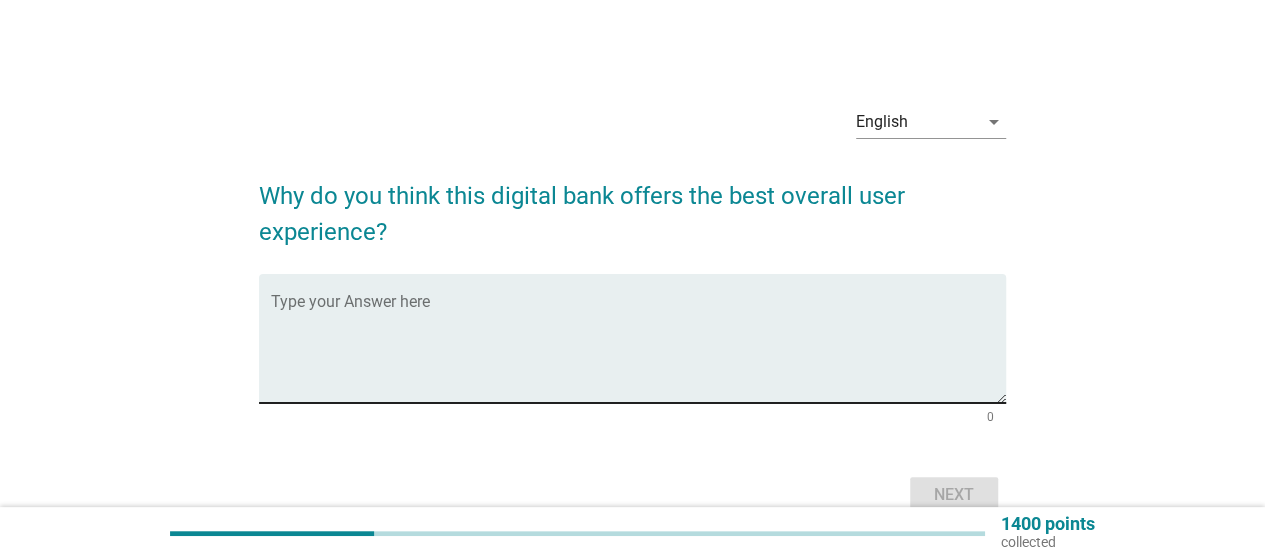 click at bounding box center (638, 350) 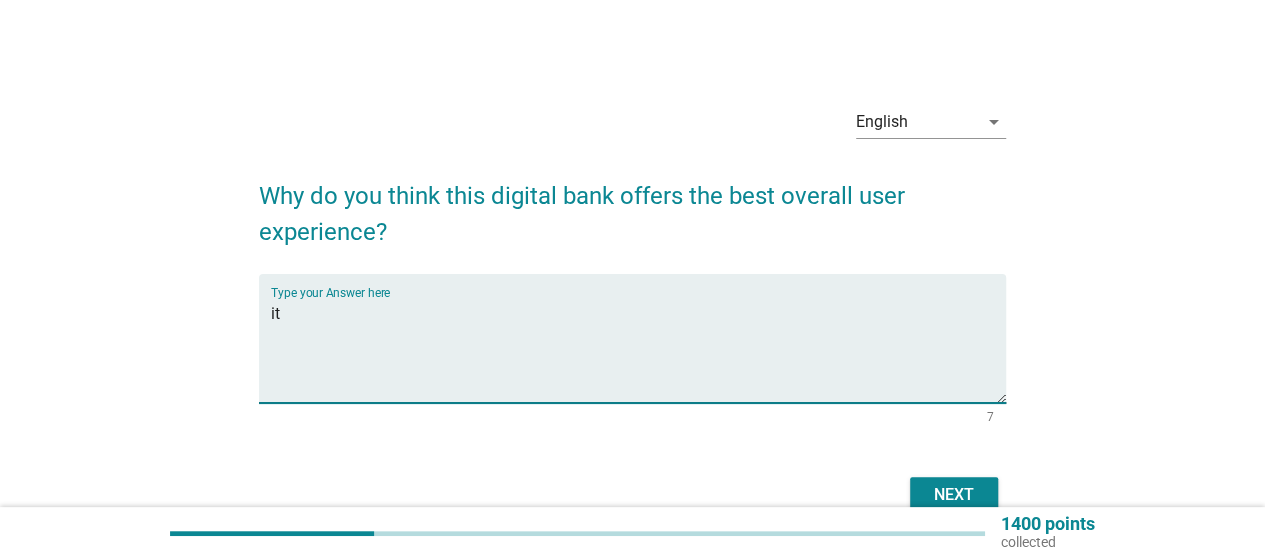 type on "i" 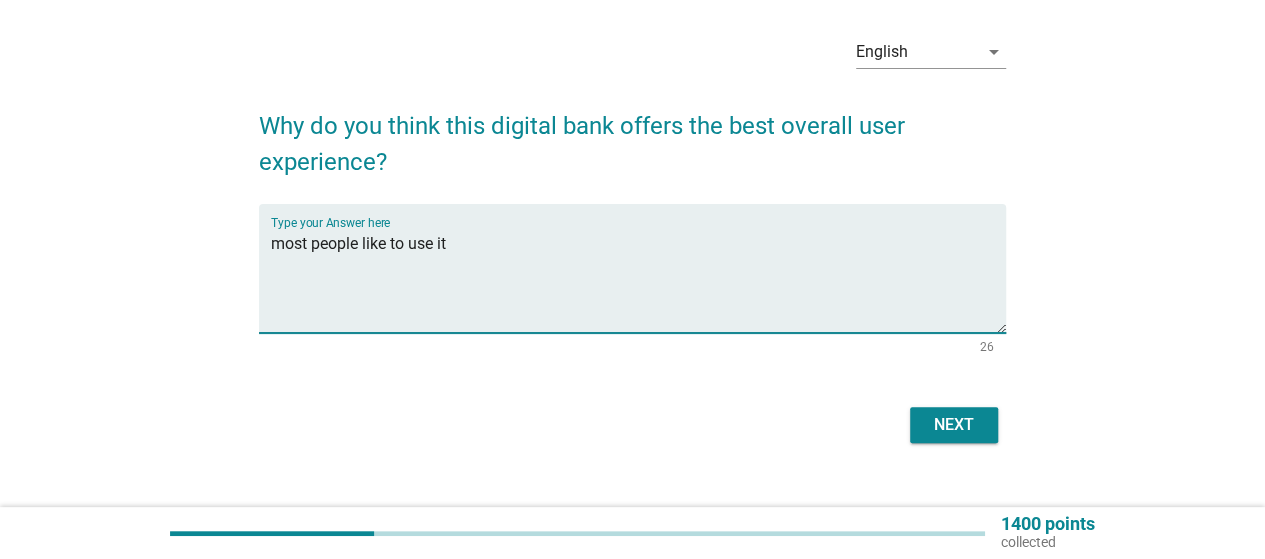 scroll, scrollTop: 102, scrollLeft: 0, axis: vertical 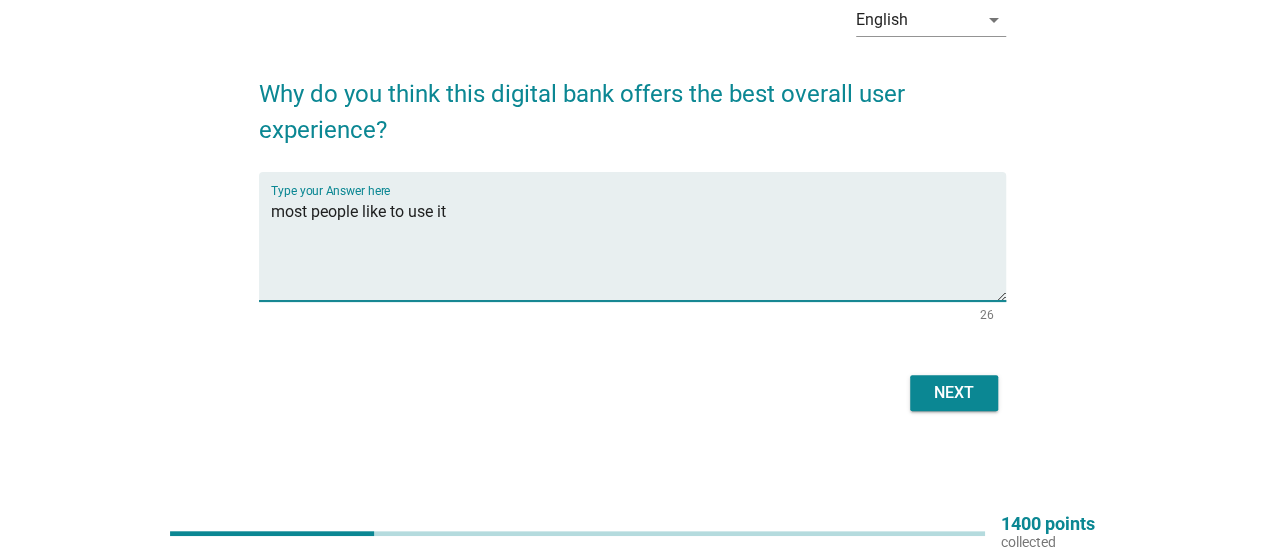 type on "most people like to use it" 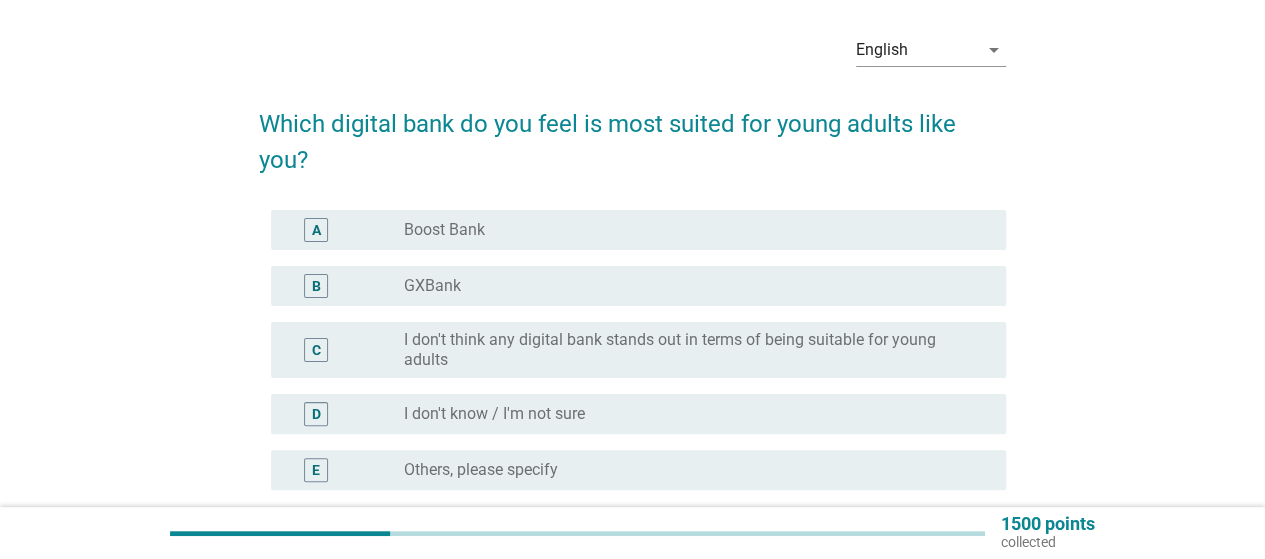 scroll, scrollTop: 100, scrollLeft: 0, axis: vertical 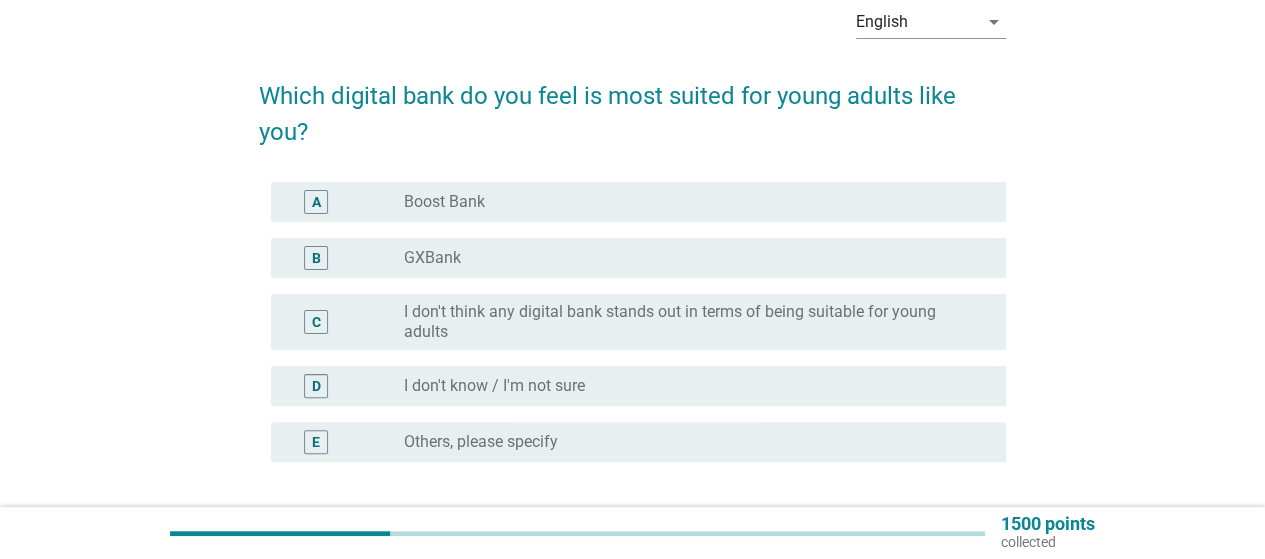 click on "radio_button_unchecked Boost Bank" at bounding box center (689, 202) 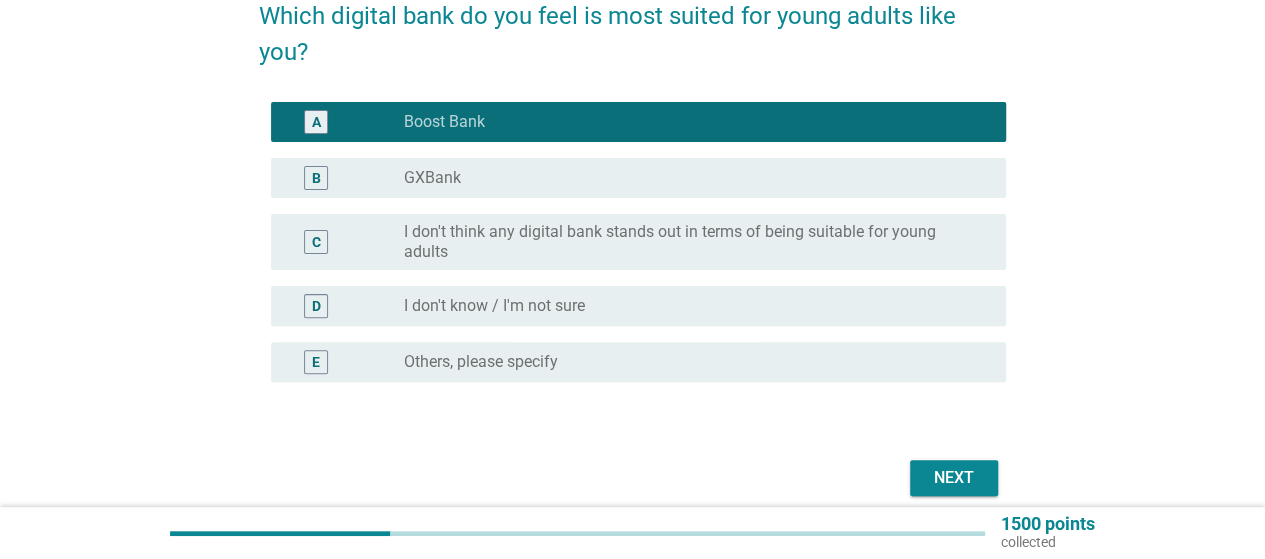 scroll, scrollTop: 264, scrollLeft: 0, axis: vertical 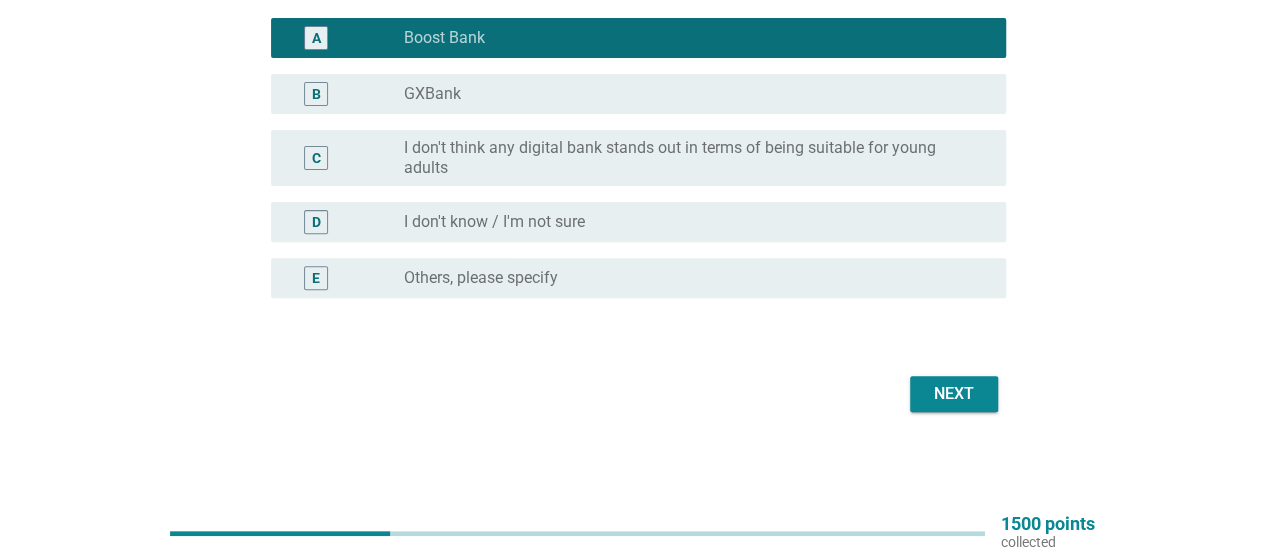 click on "Next" at bounding box center (954, 394) 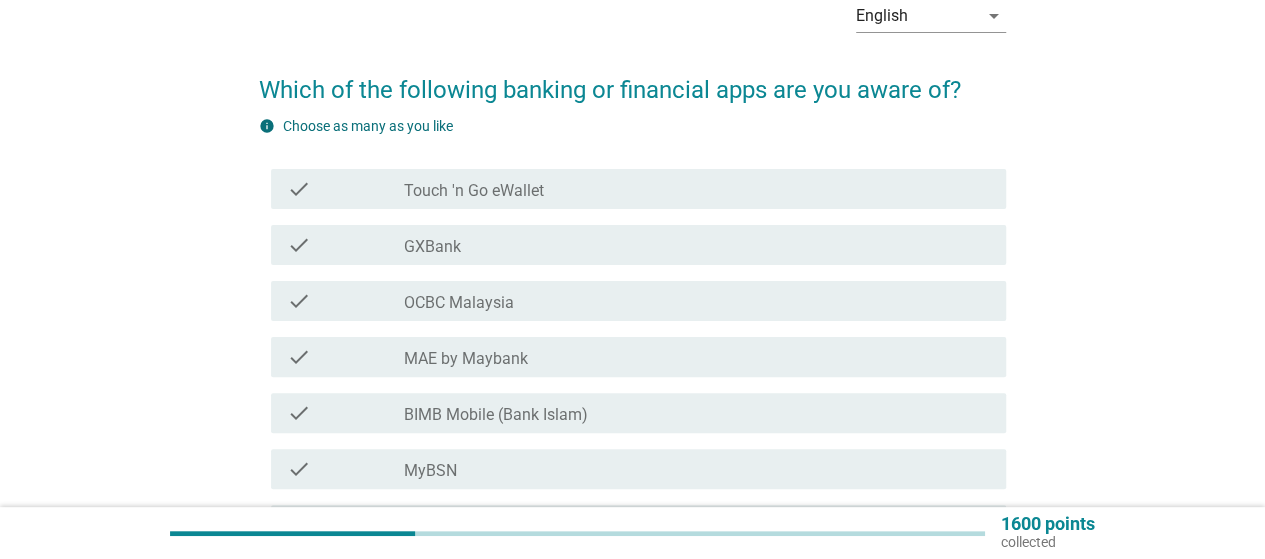 scroll, scrollTop: 200, scrollLeft: 0, axis: vertical 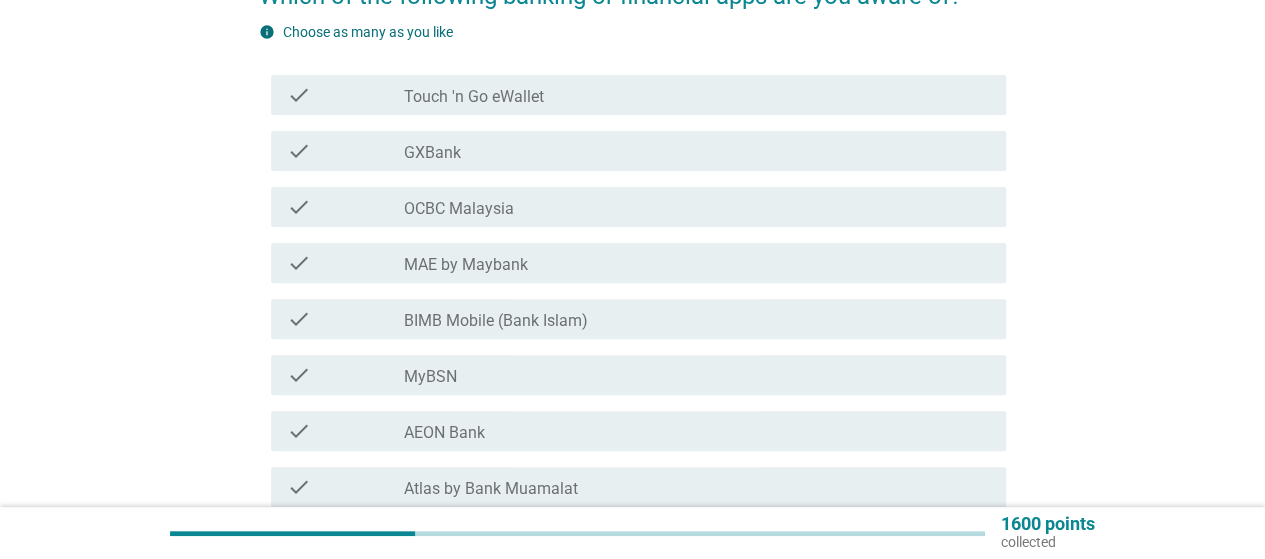 click on "Touch 'n Go eWallet" at bounding box center [474, 97] 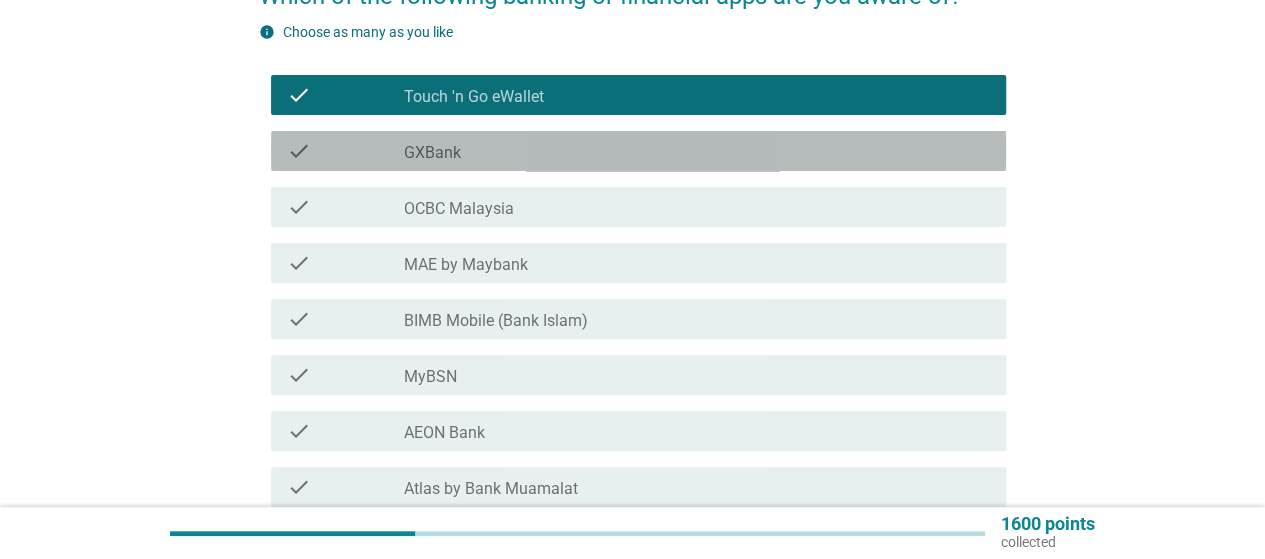 click on "check_box_outline_blank GXBank" at bounding box center [697, 151] 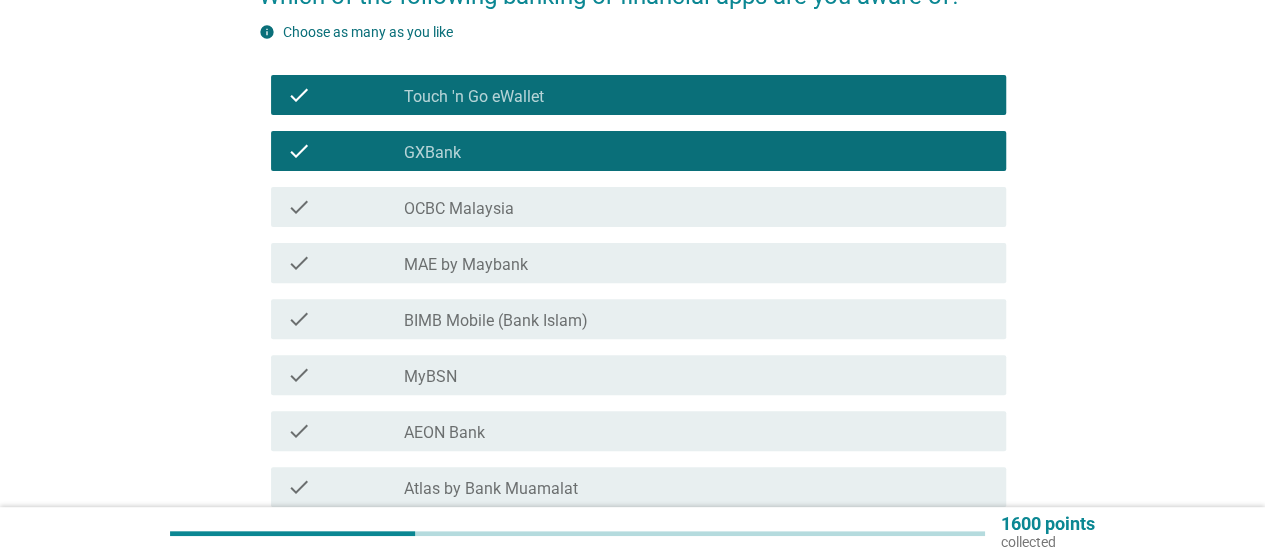 click on "check_box_outline_blank MAE by Maybank" at bounding box center [697, 263] 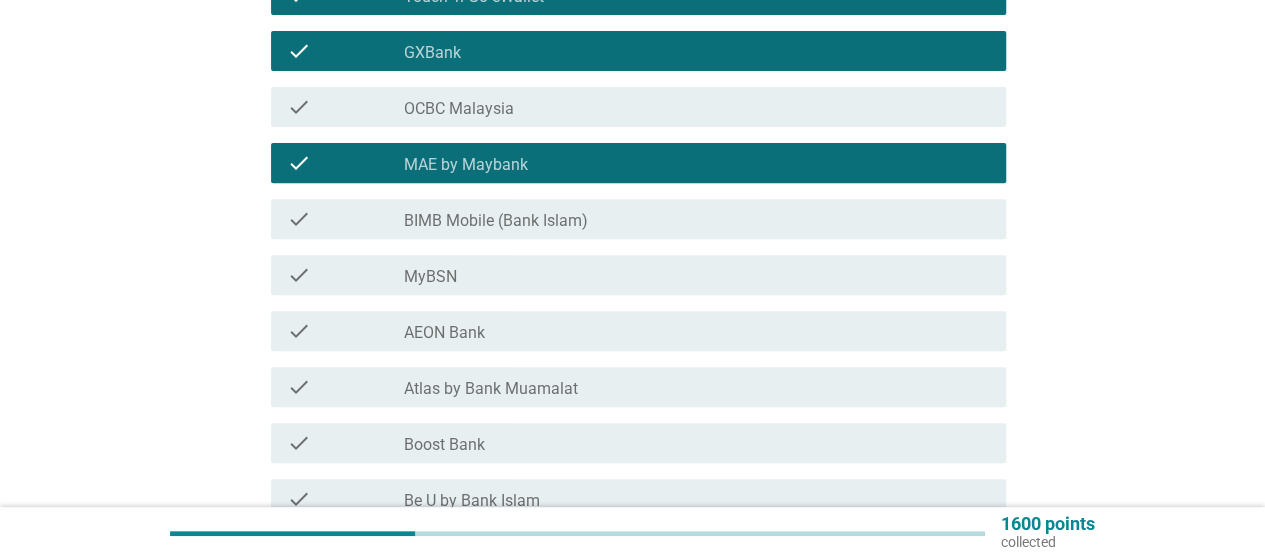 scroll, scrollTop: 400, scrollLeft: 0, axis: vertical 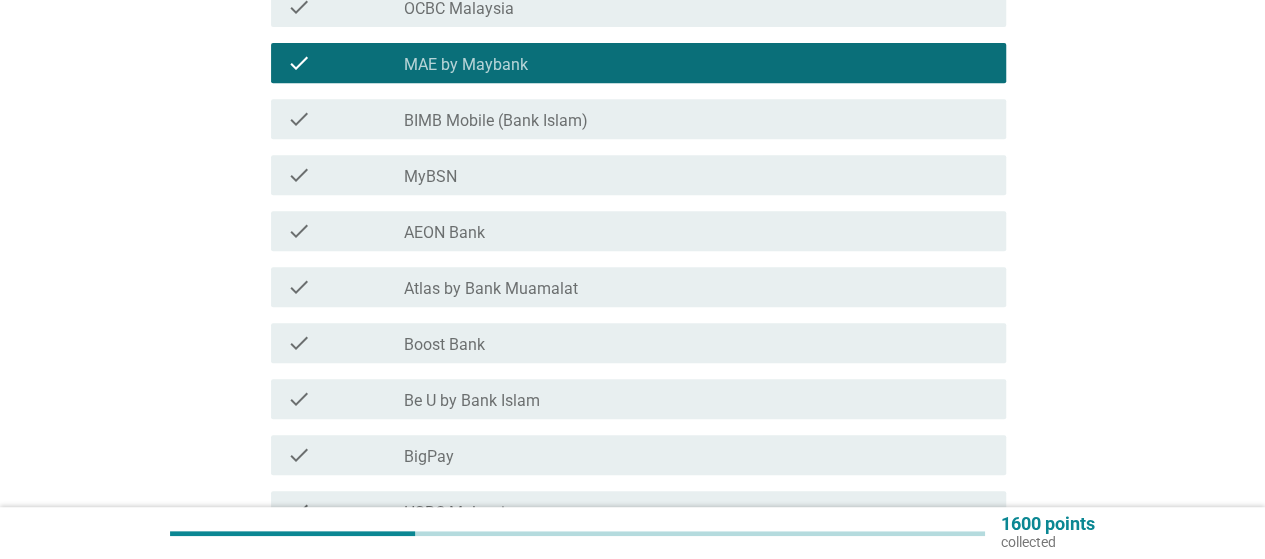 click on "check_box_outline_blank Boost Bank" at bounding box center (697, 343) 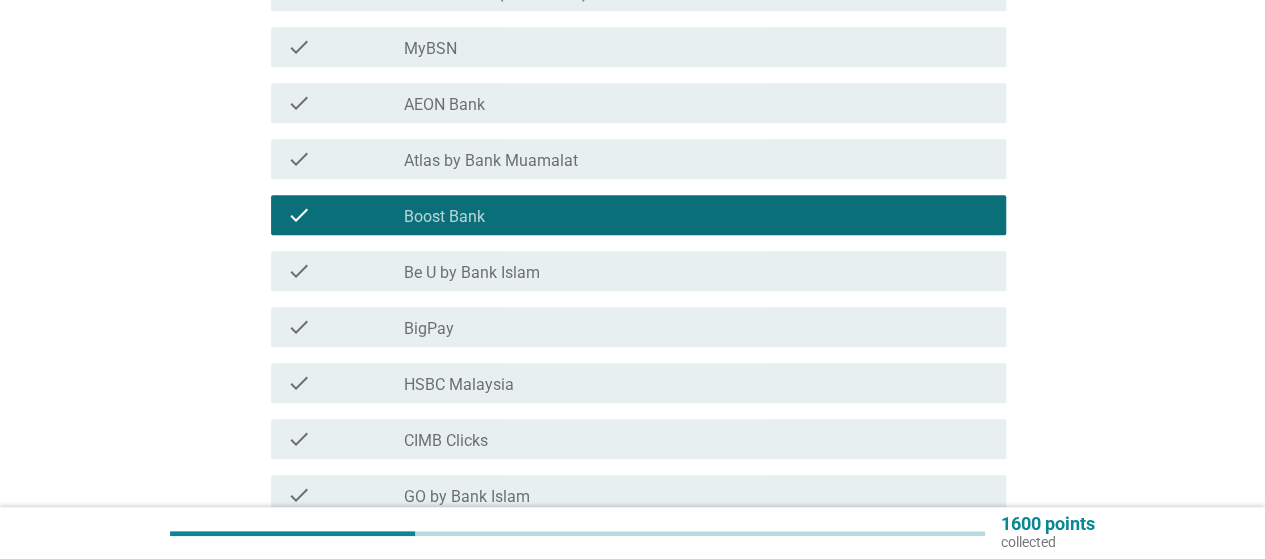 scroll, scrollTop: 600, scrollLeft: 0, axis: vertical 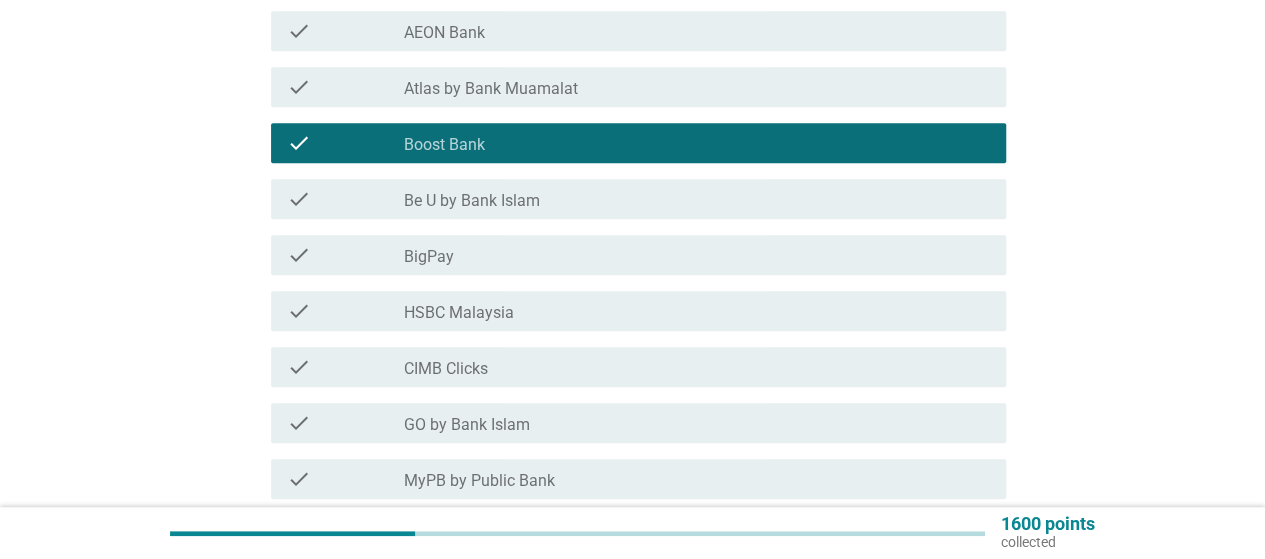 click on "check_box_outline_blank BigPay" at bounding box center (697, 255) 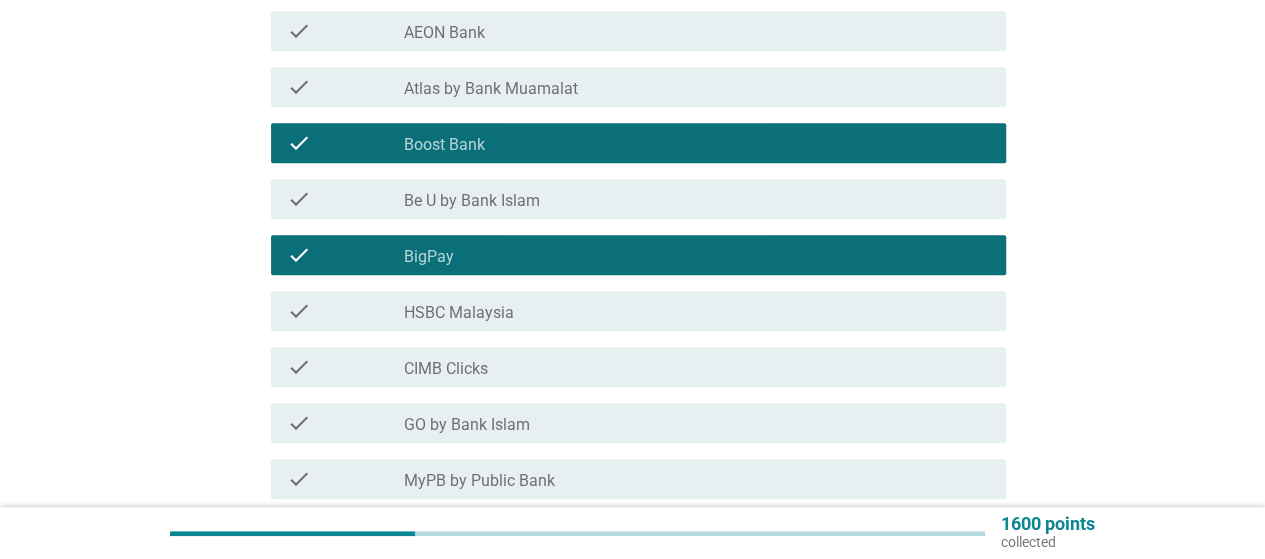 click on "check     check_box_outline_blank CIMB Clicks" at bounding box center [632, 367] 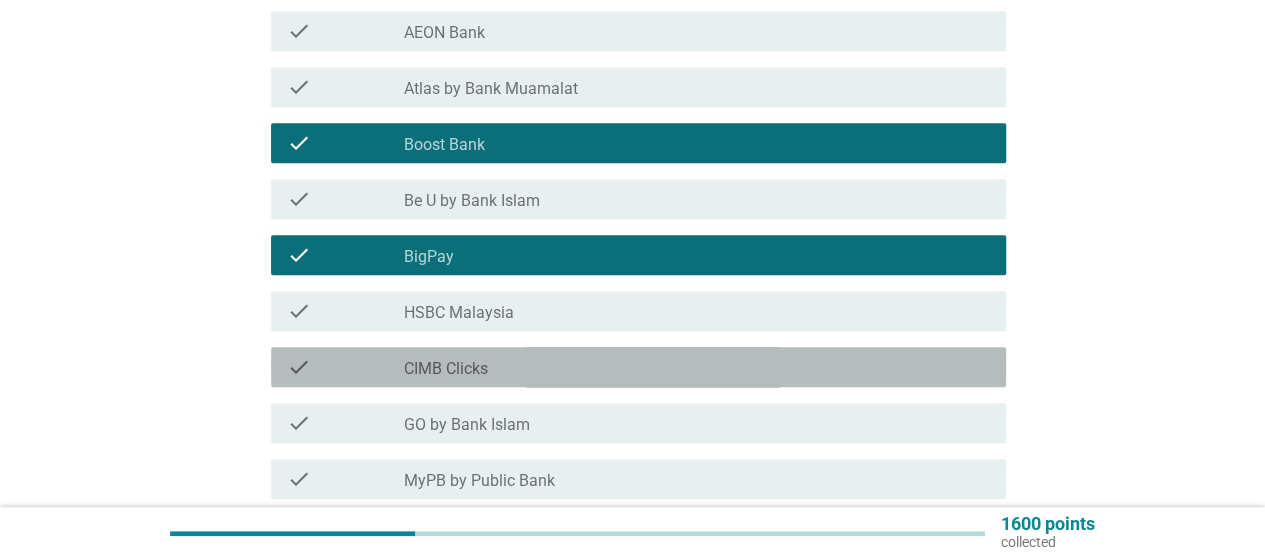 click on "check_box_outline_blank CIMB Clicks" at bounding box center (697, 367) 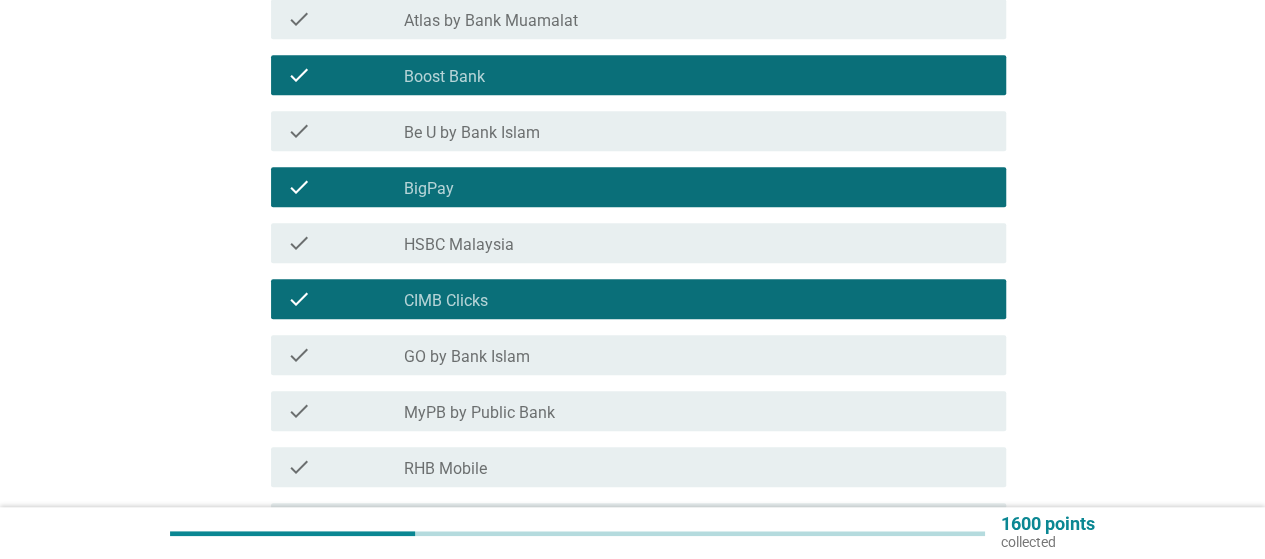 scroll, scrollTop: 800, scrollLeft: 0, axis: vertical 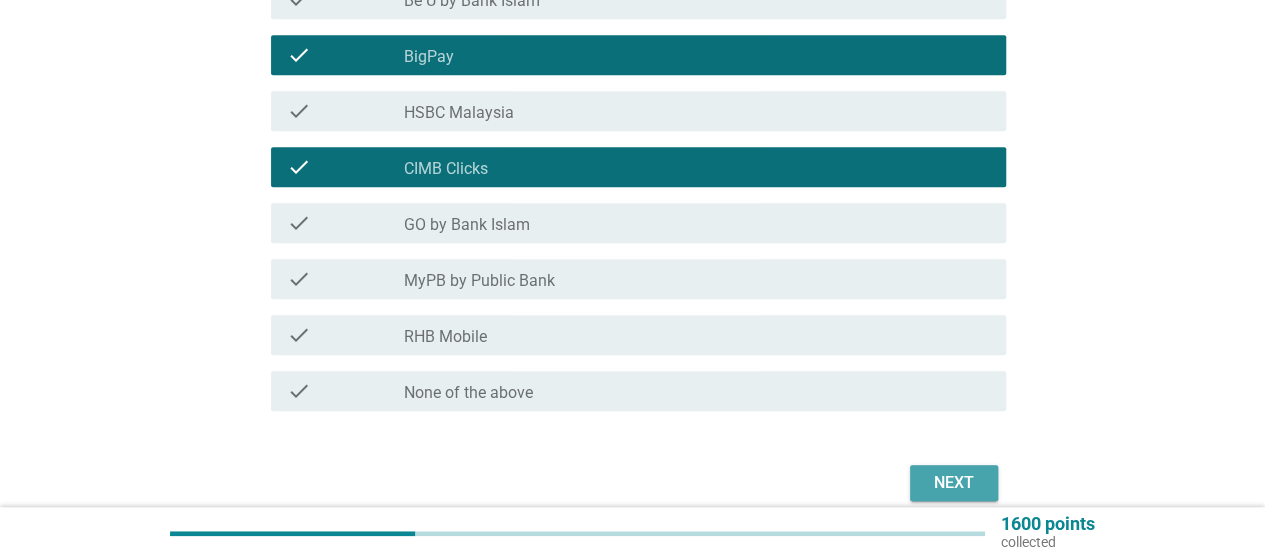 click on "Next" at bounding box center (954, 483) 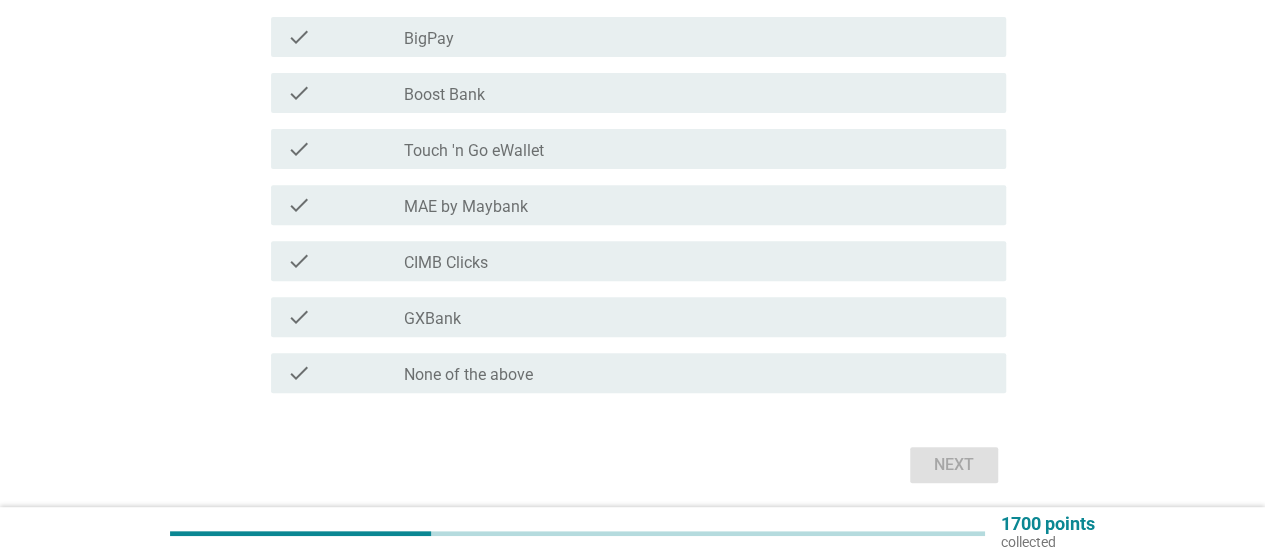scroll, scrollTop: 300, scrollLeft: 0, axis: vertical 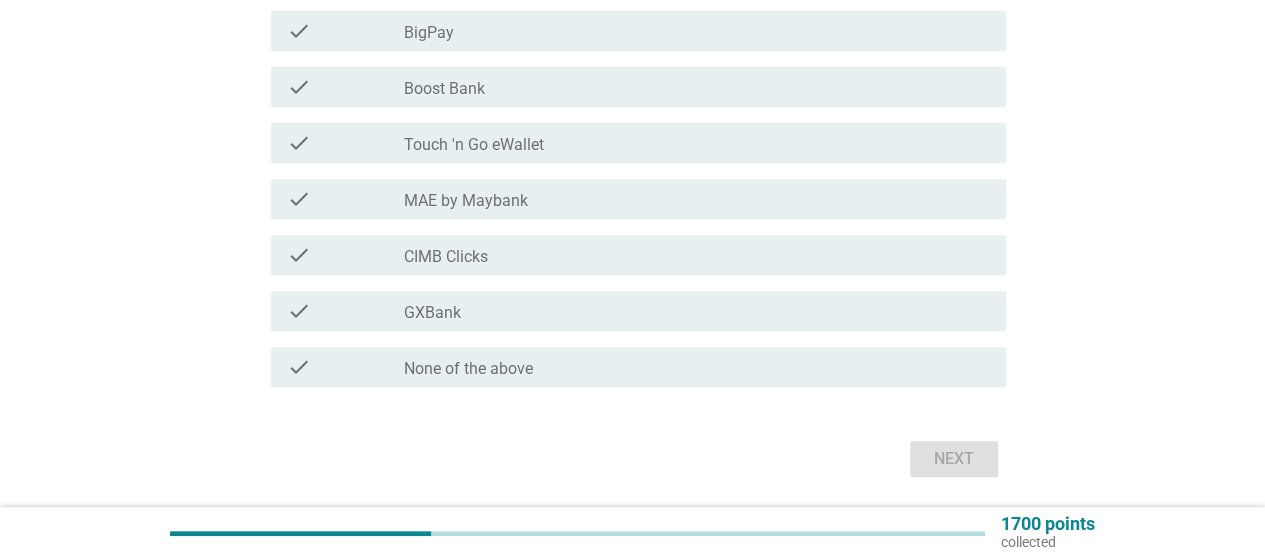 click on "check_box None of the above" at bounding box center (697, 367) 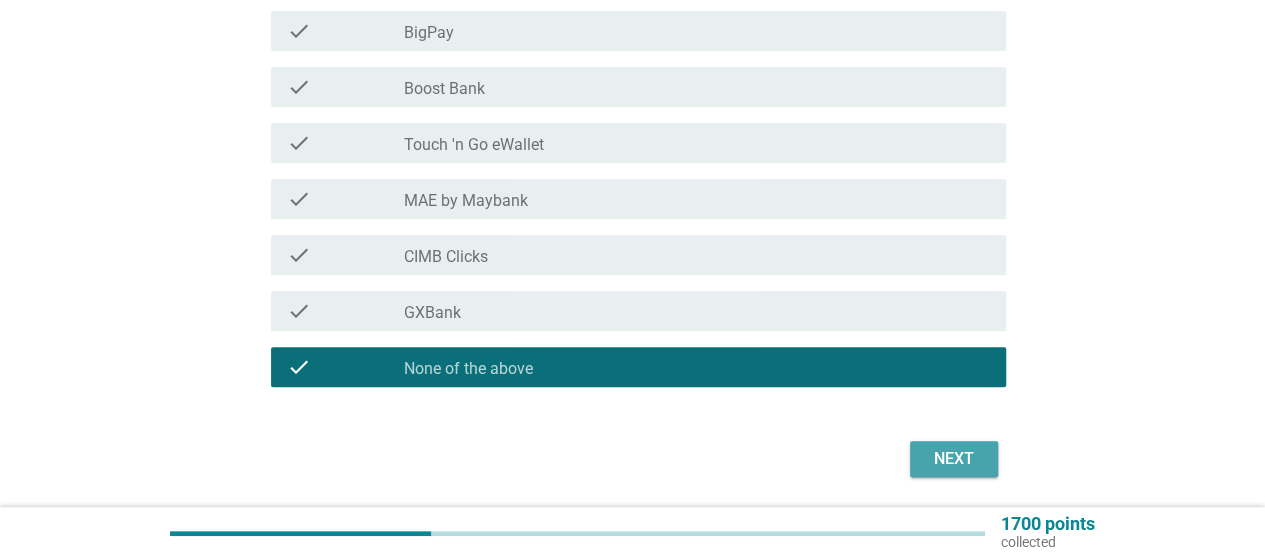click on "Next" at bounding box center [954, 459] 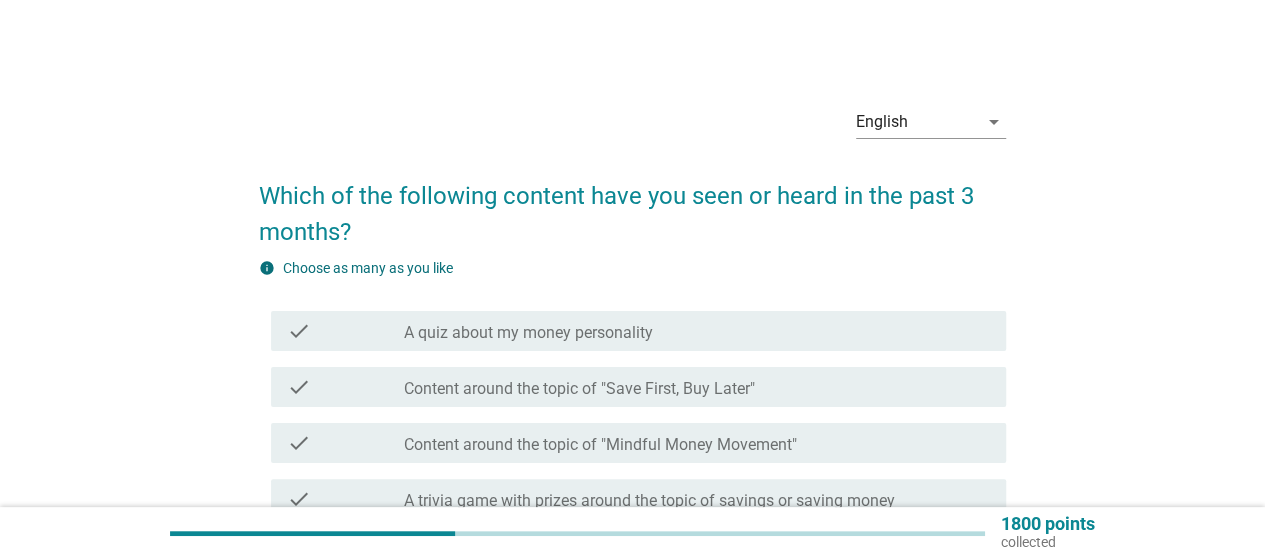 scroll, scrollTop: 100, scrollLeft: 0, axis: vertical 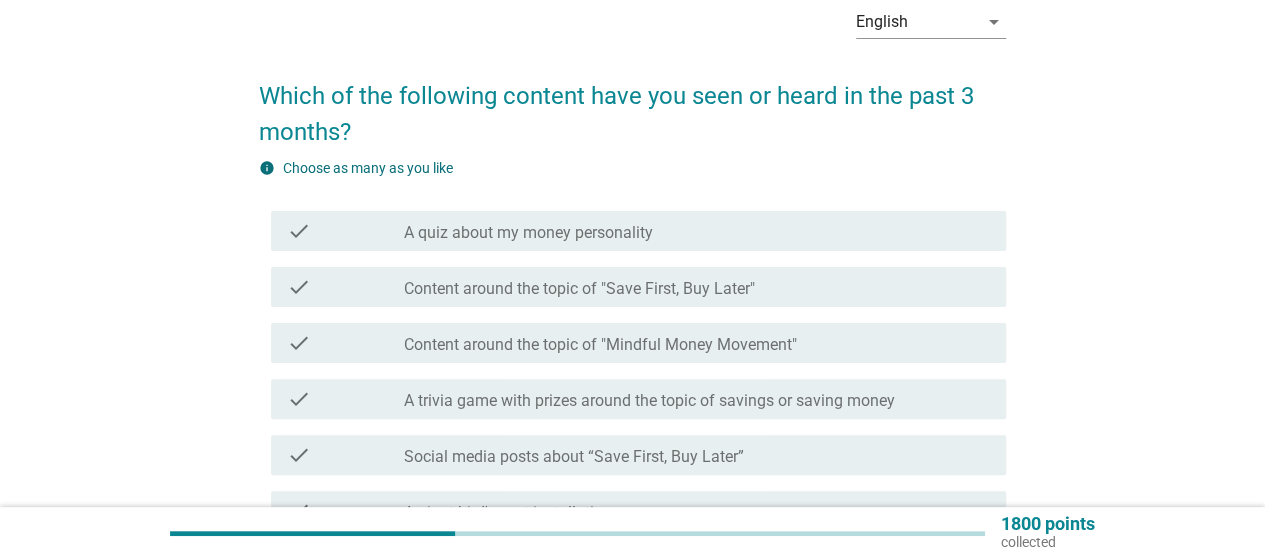 click on "check     check_box_outline_blank Content around the topic of "Save First, Buy Later"" at bounding box center [638, 287] 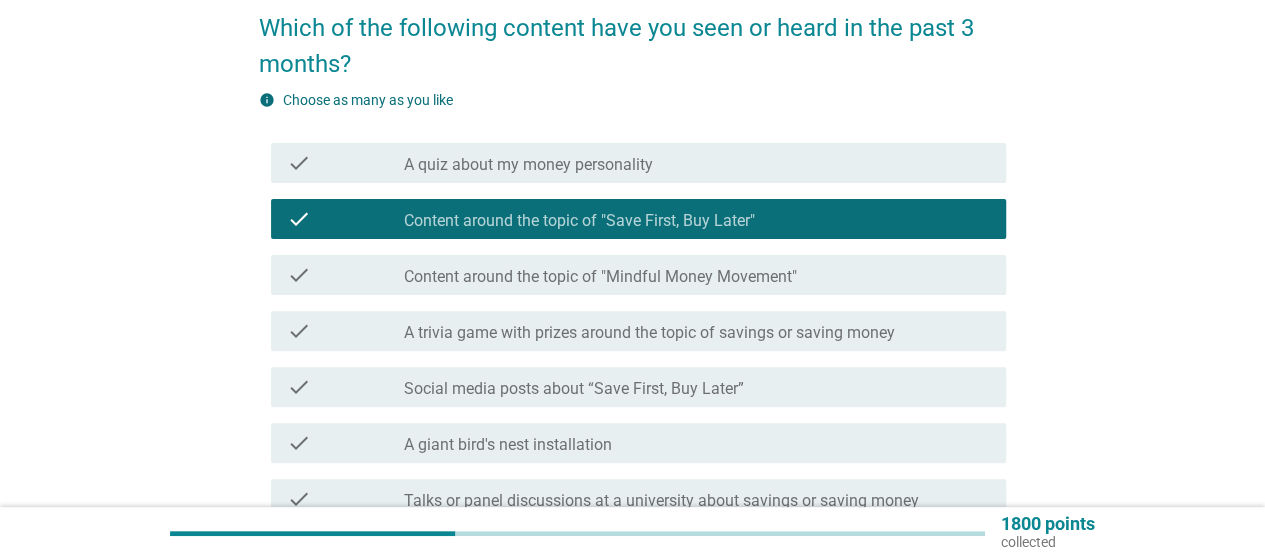 scroll, scrollTop: 200, scrollLeft: 0, axis: vertical 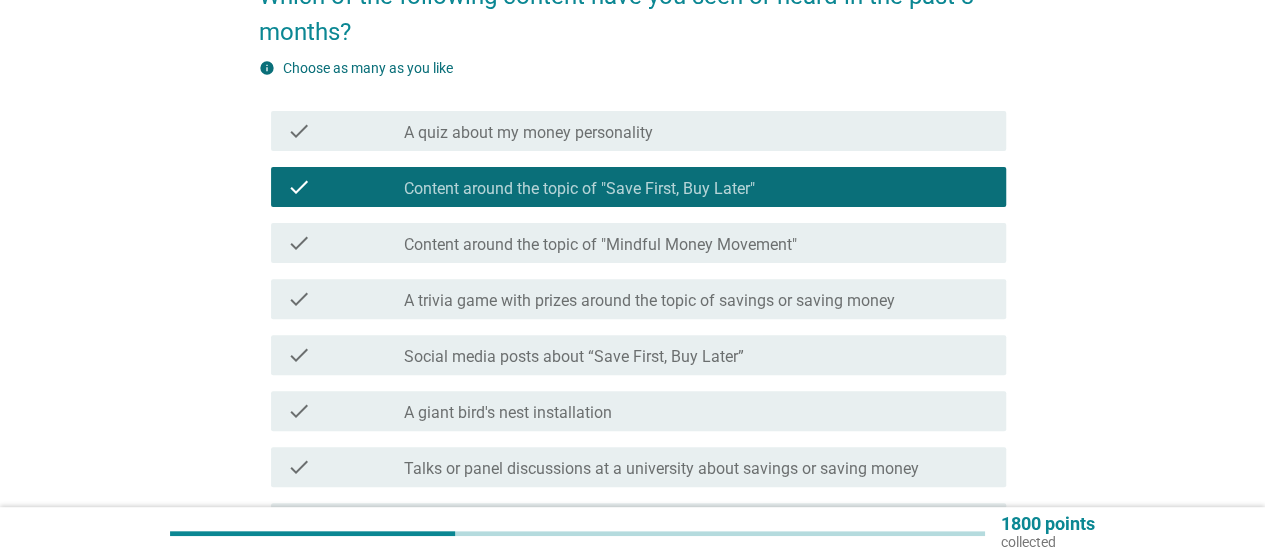 click on "Social media posts about “Save First, Buy Later”" at bounding box center [574, 357] 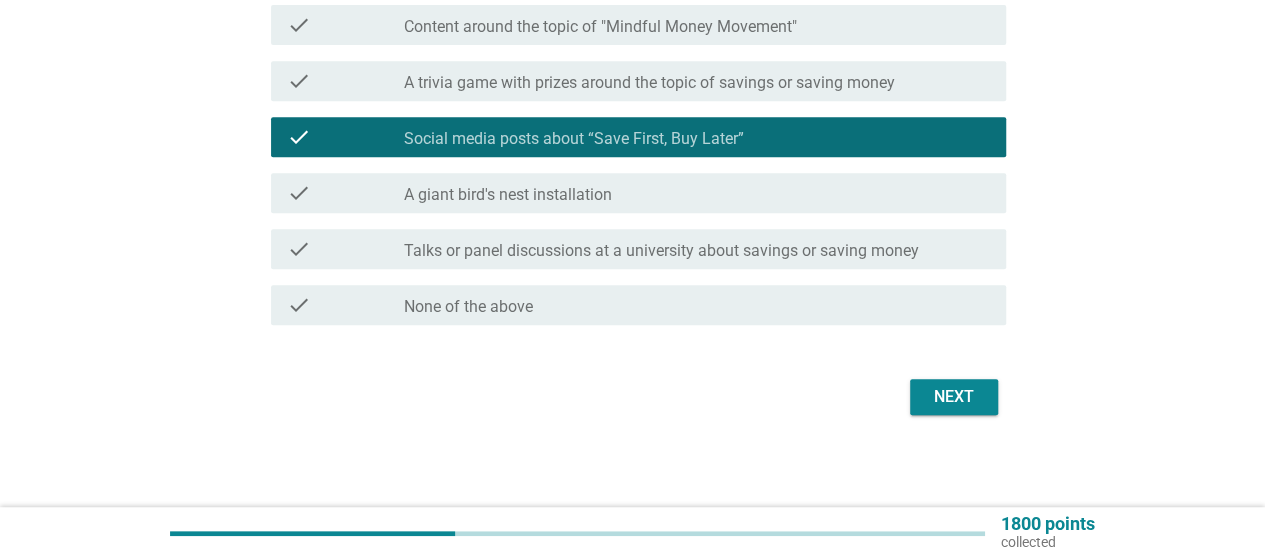 scroll, scrollTop: 422, scrollLeft: 0, axis: vertical 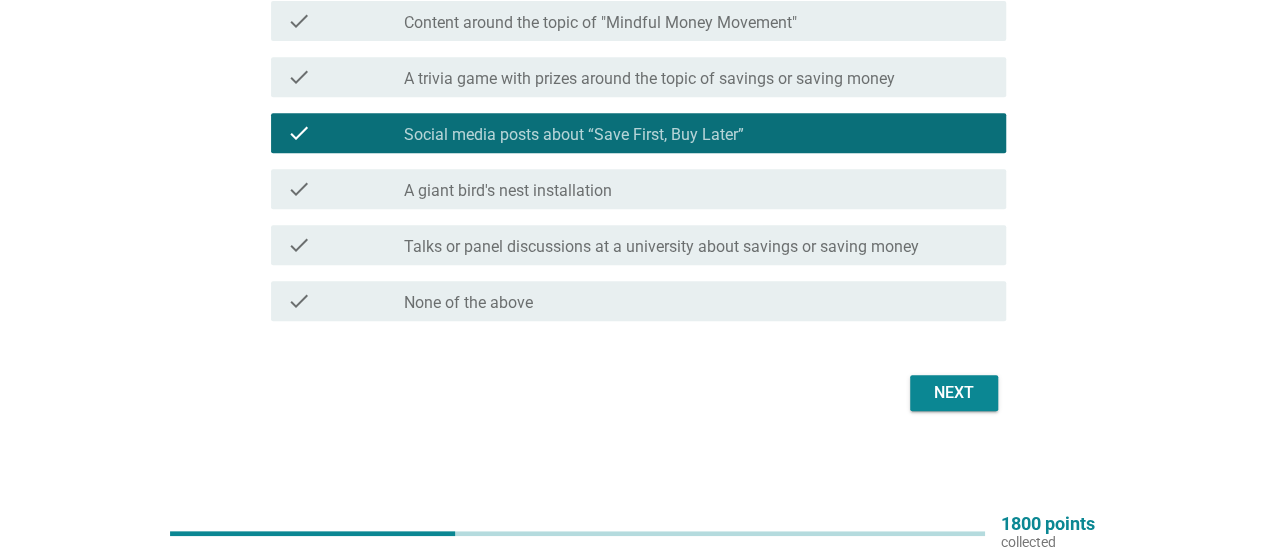 click on "Next" at bounding box center [954, 393] 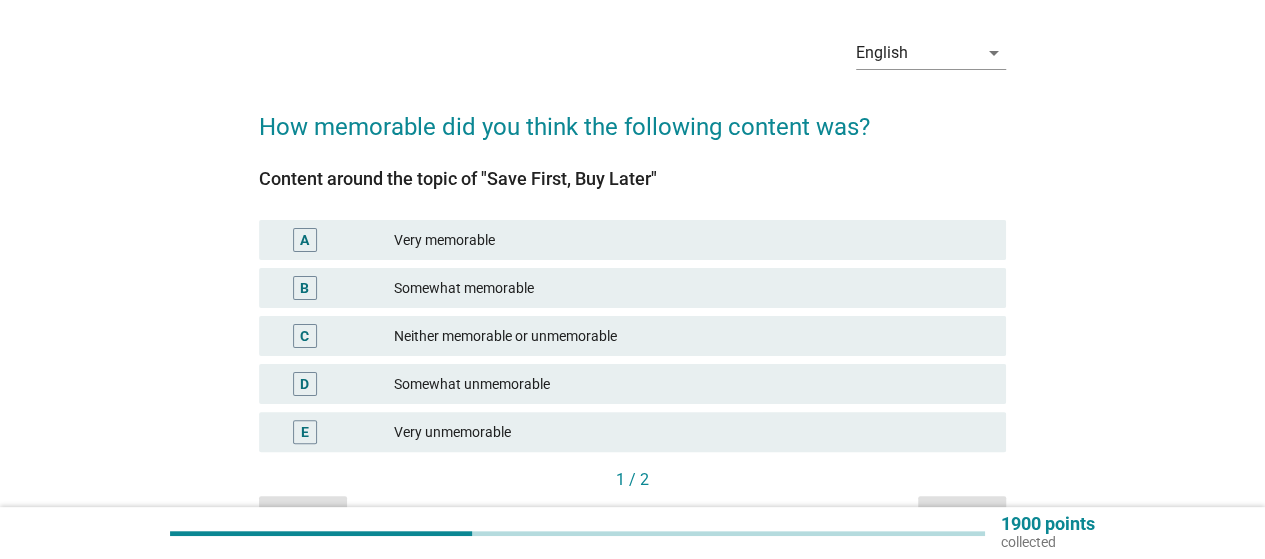 scroll, scrollTop: 100, scrollLeft: 0, axis: vertical 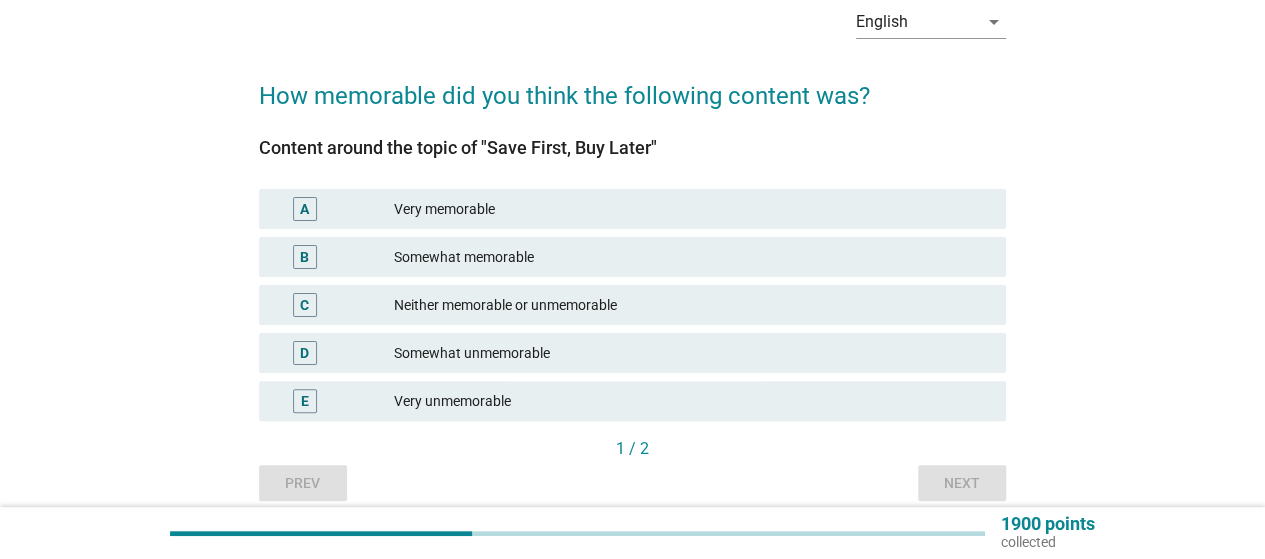 click on "C   Neither memorable or unmemorable" at bounding box center (632, 305) 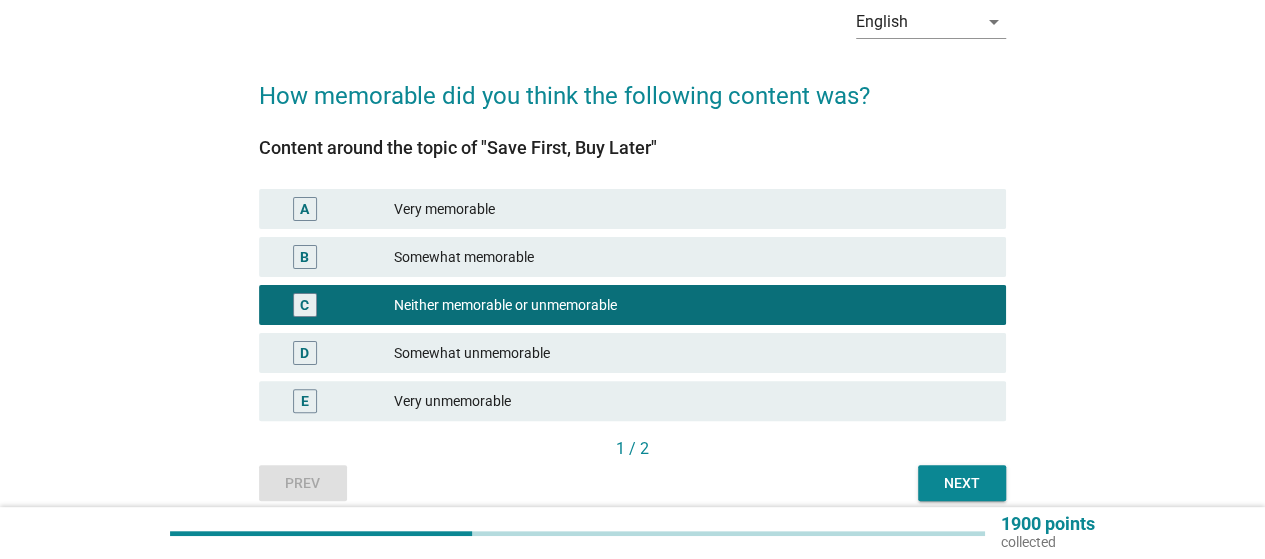 click on "Next" at bounding box center [962, 483] 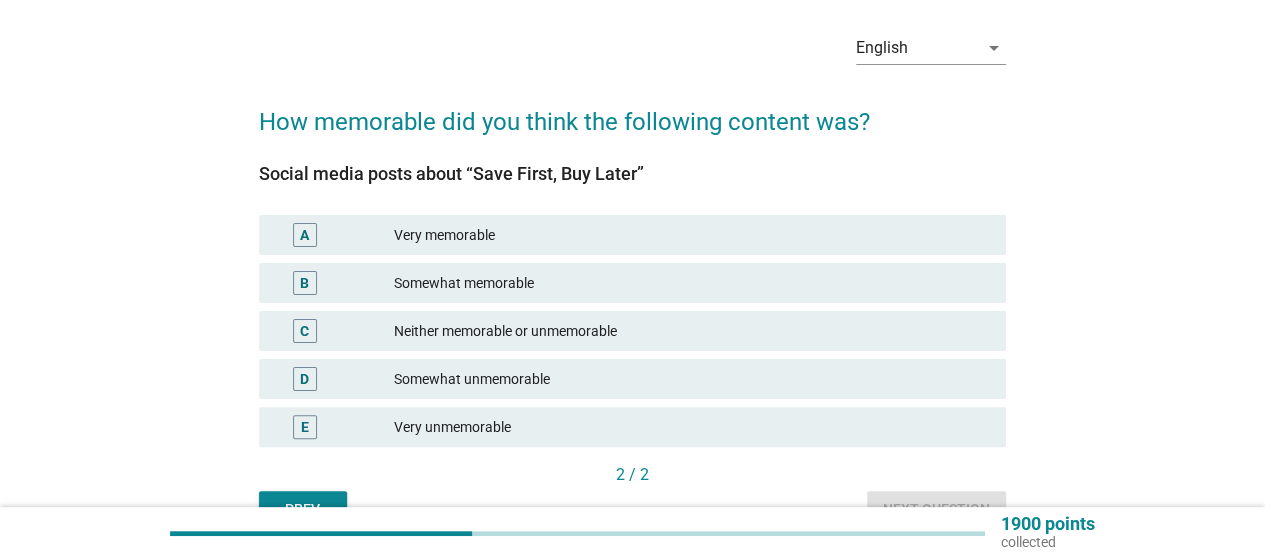 scroll, scrollTop: 100, scrollLeft: 0, axis: vertical 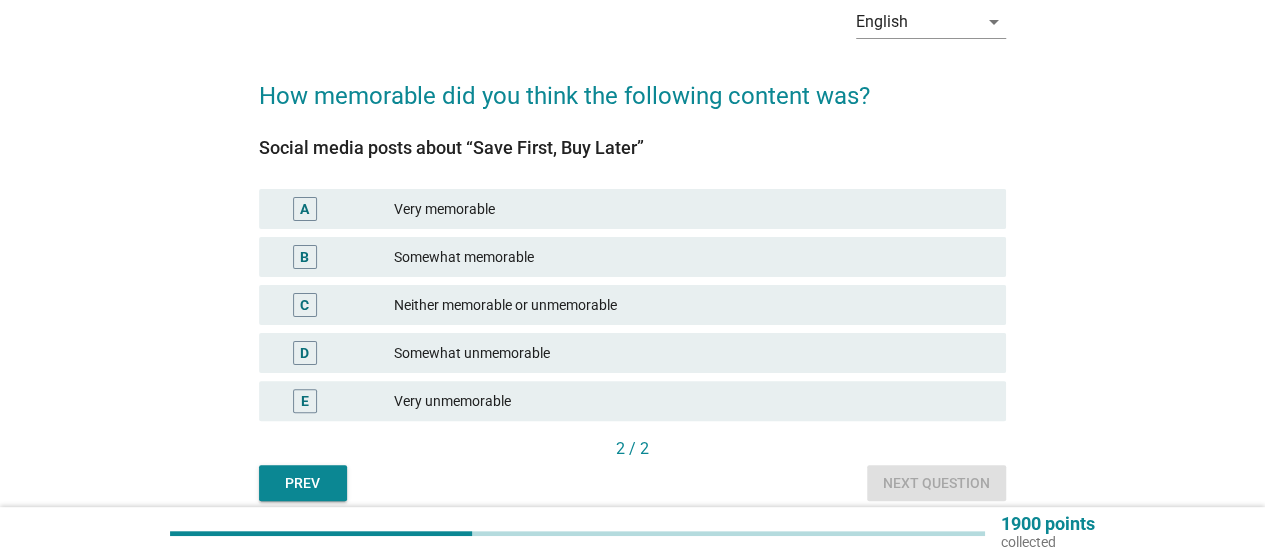 click on "Neither memorable or unmemorable" at bounding box center [692, 305] 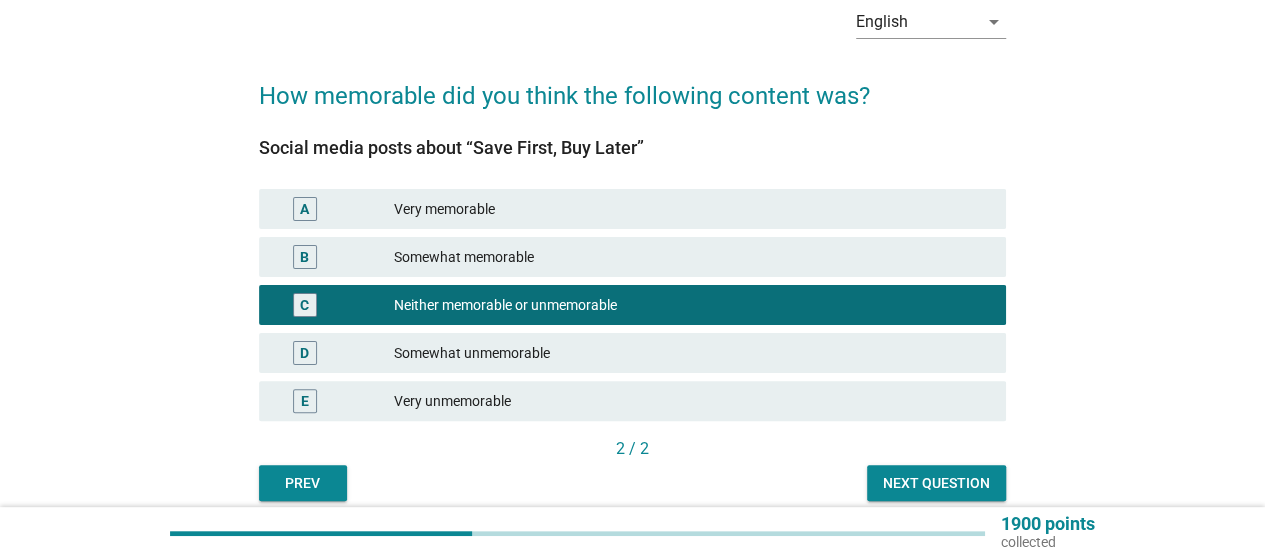 click on "Next question" at bounding box center [936, 483] 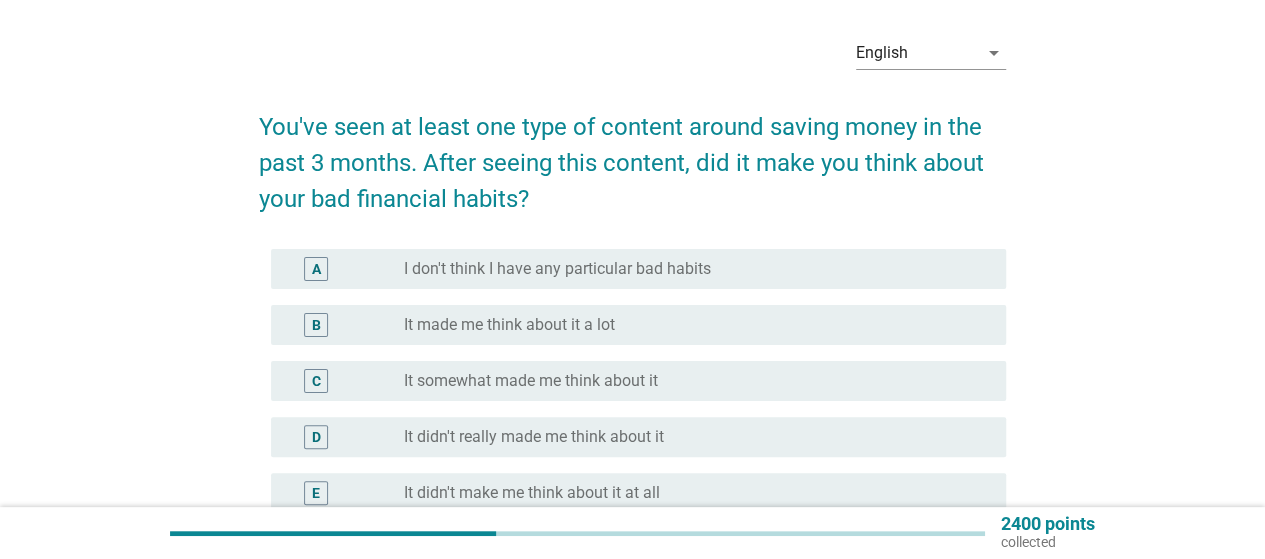 scroll, scrollTop: 100, scrollLeft: 0, axis: vertical 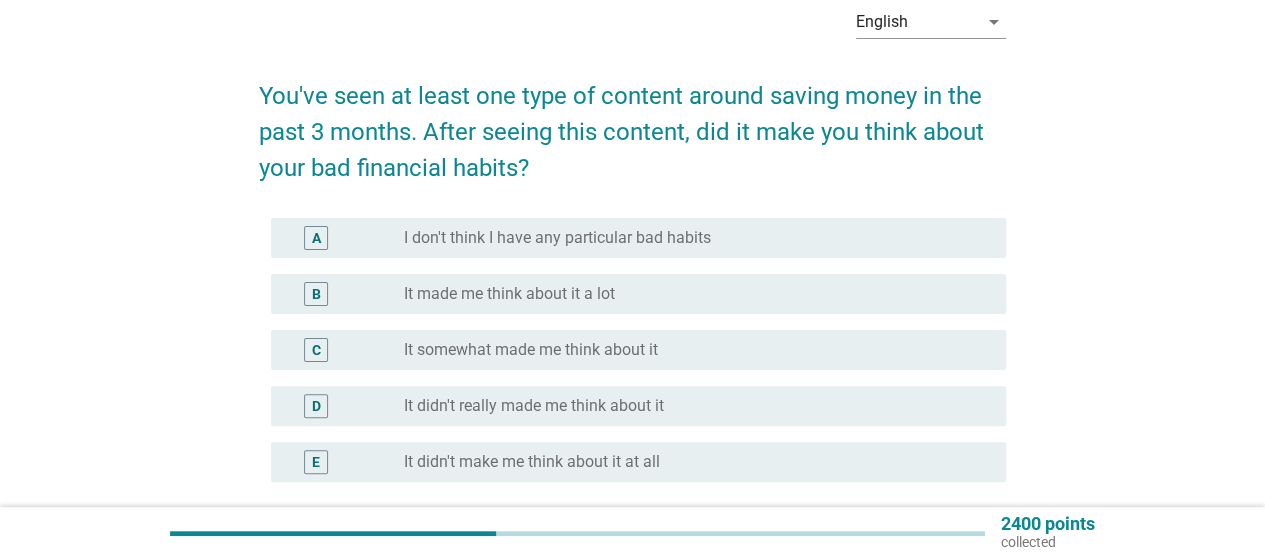 click on "B     radio_button_unchecked It made me think about it a lot" at bounding box center [638, 294] 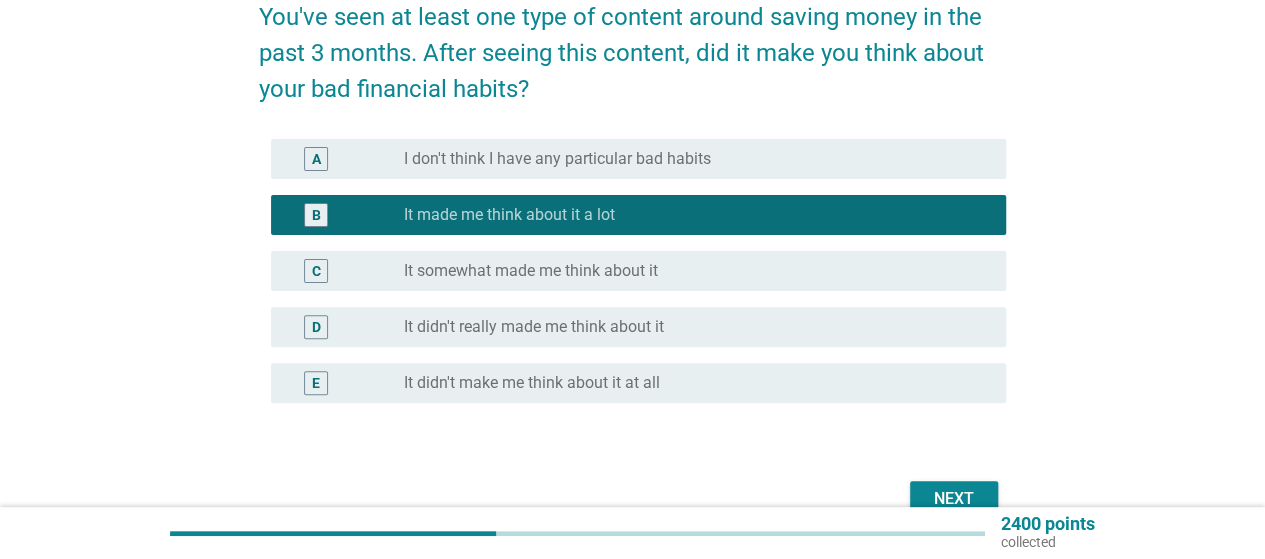 scroll, scrollTop: 284, scrollLeft: 0, axis: vertical 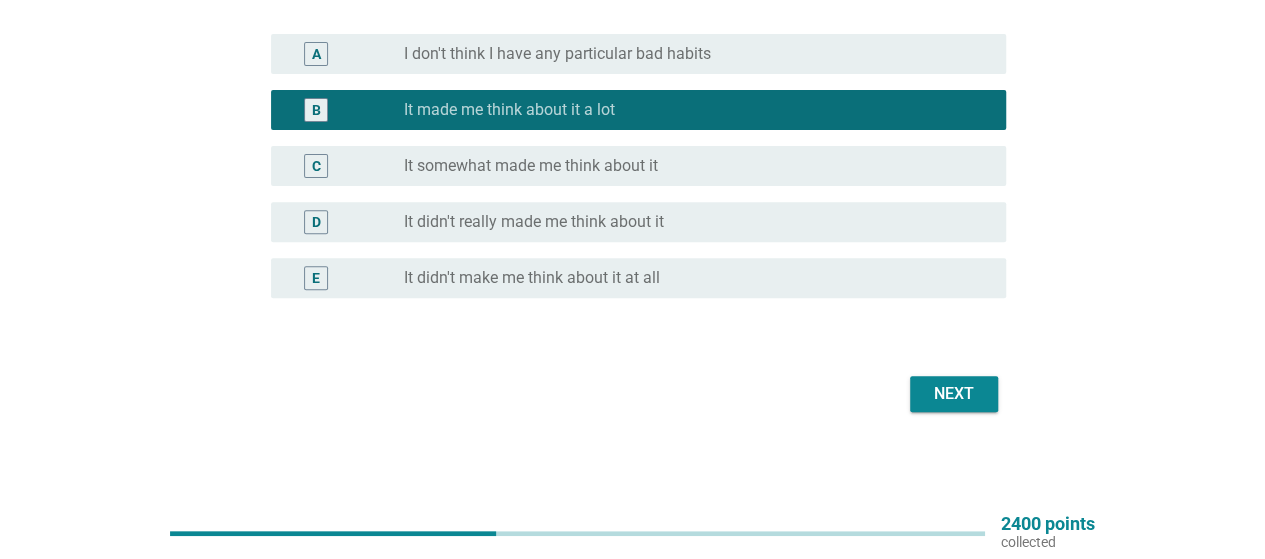click on "Next" at bounding box center (954, 394) 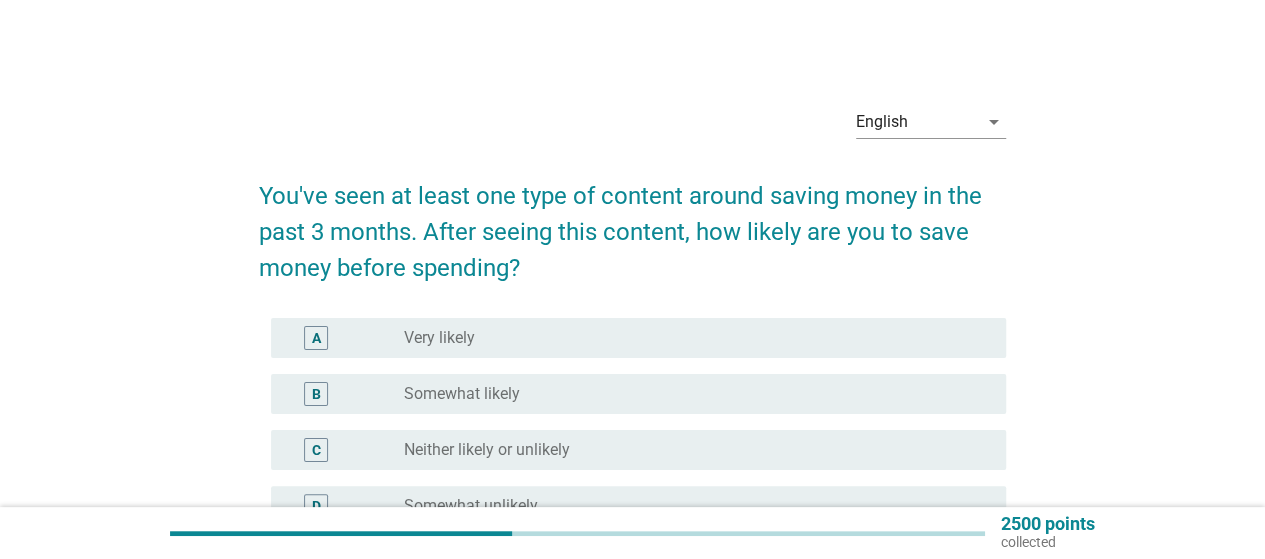 scroll, scrollTop: 100, scrollLeft: 0, axis: vertical 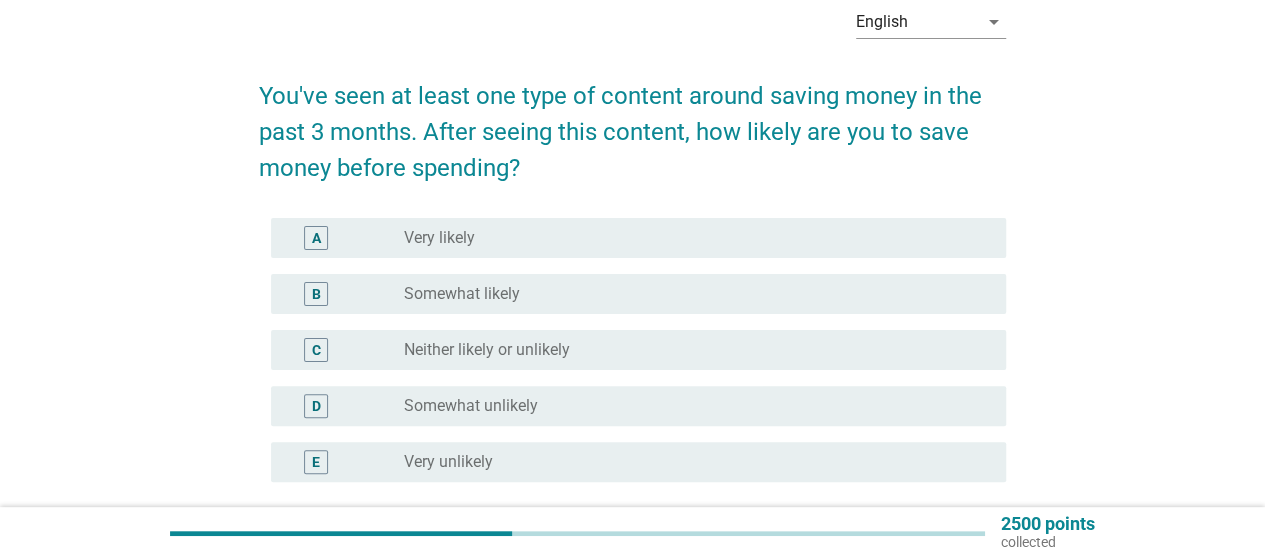 click on "Somewhat likely" at bounding box center (462, 294) 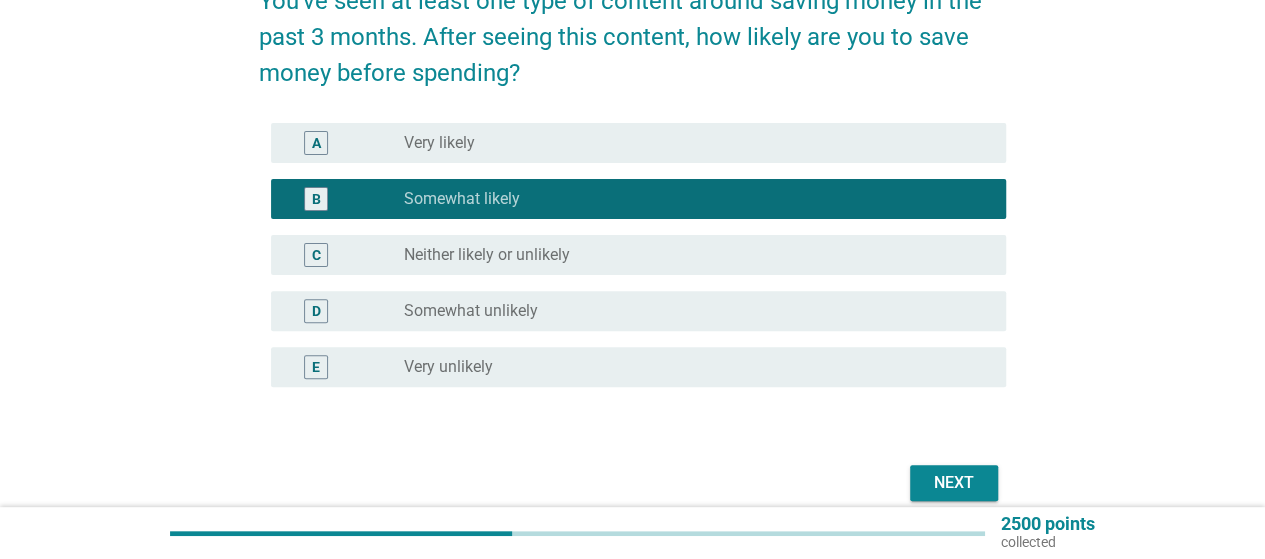 scroll, scrollTop: 284, scrollLeft: 0, axis: vertical 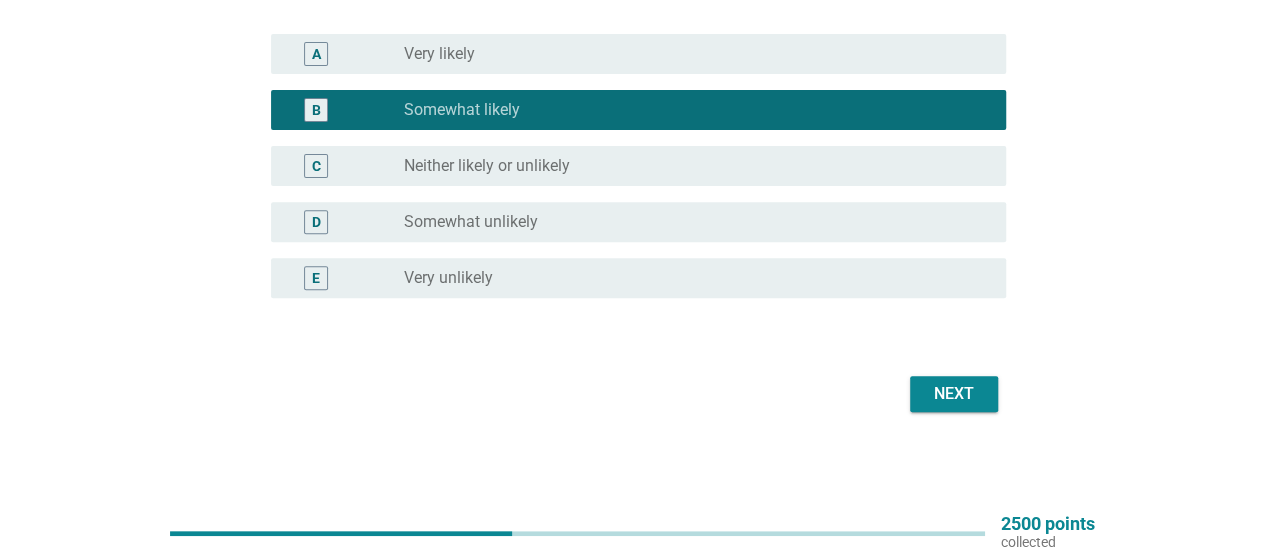 click on "Next" at bounding box center [954, 394] 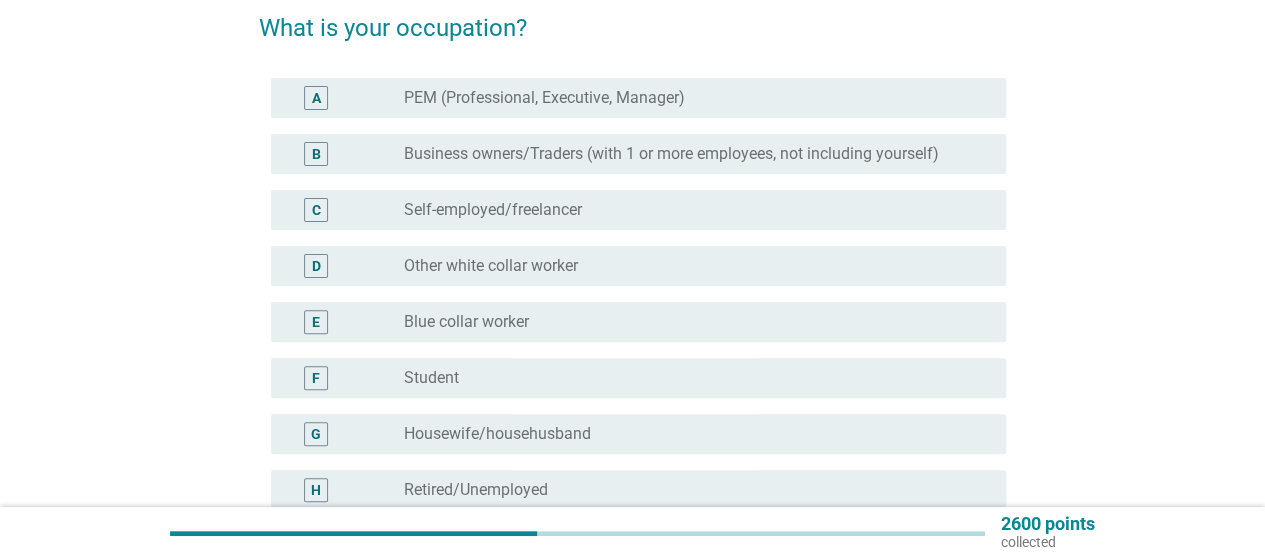 scroll, scrollTop: 200, scrollLeft: 0, axis: vertical 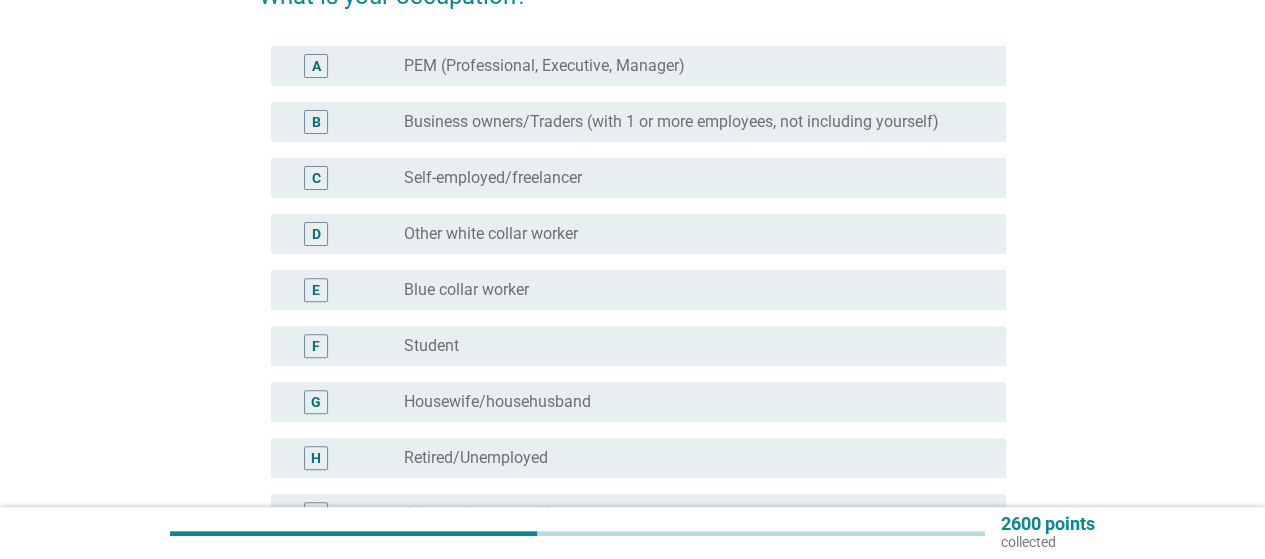 click on "Other white collar worker" at bounding box center [491, 234] 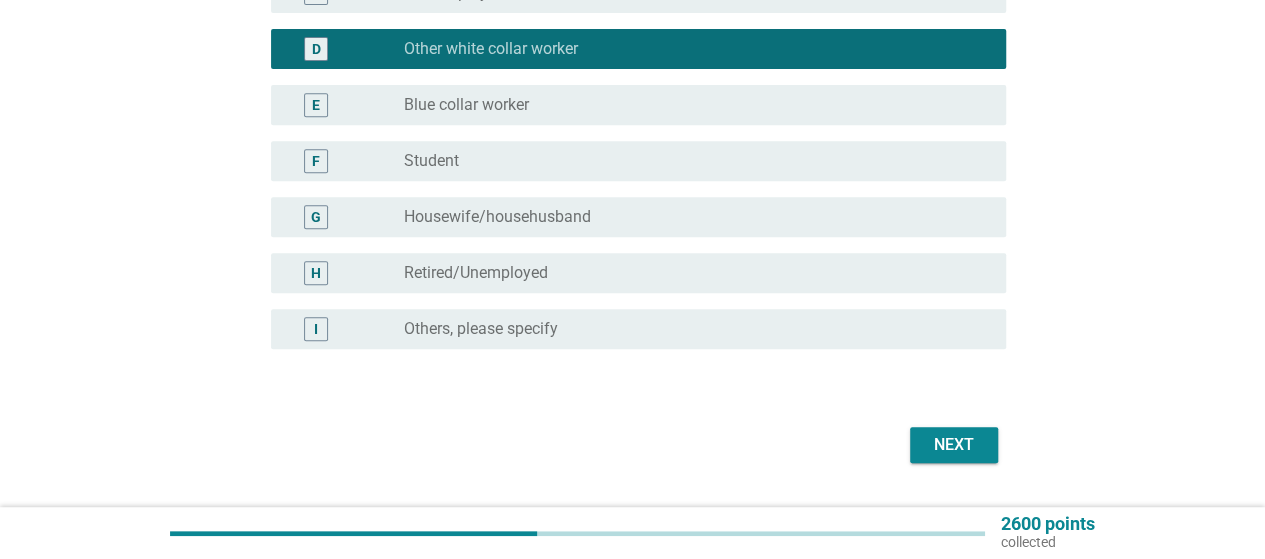 scroll, scrollTop: 400, scrollLeft: 0, axis: vertical 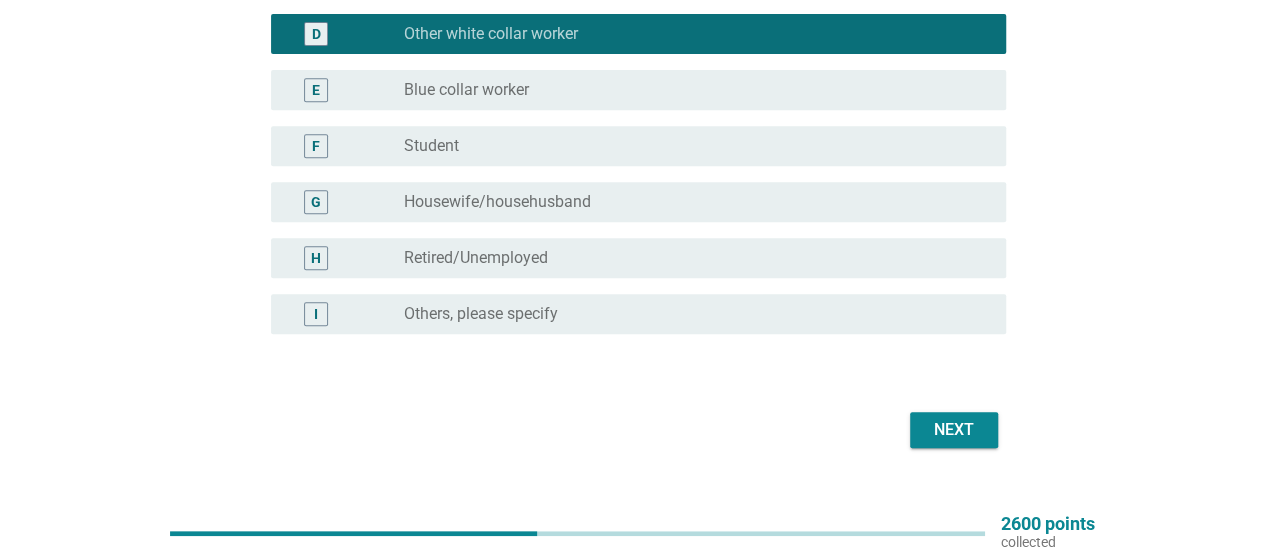 click on "Next" at bounding box center (954, 430) 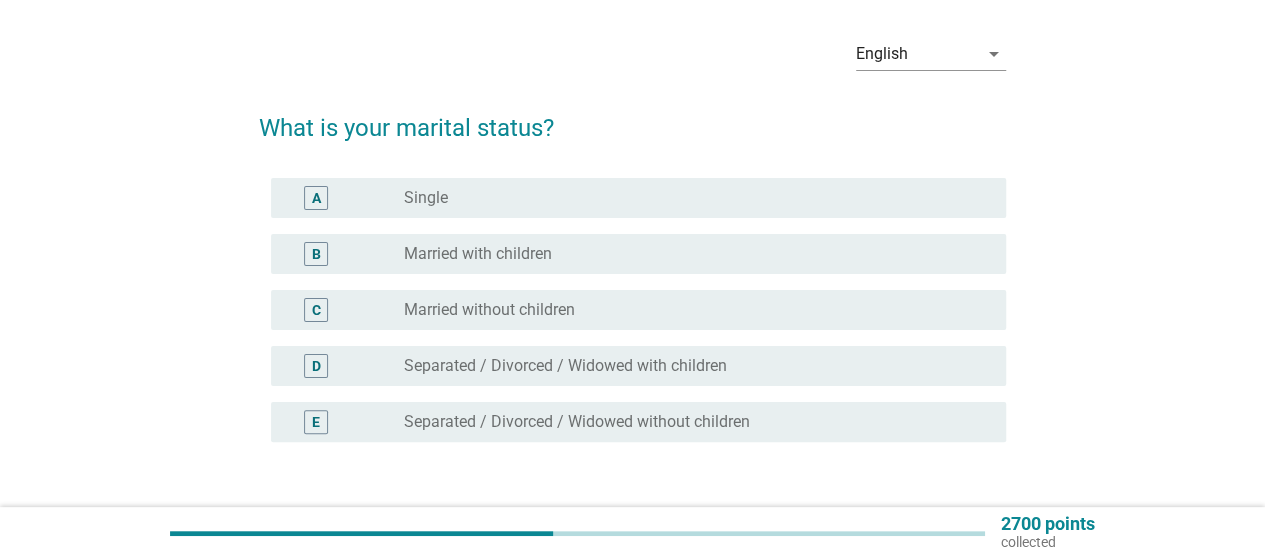 scroll, scrollTop: 100, scrollLeft: 0, axis: vertical 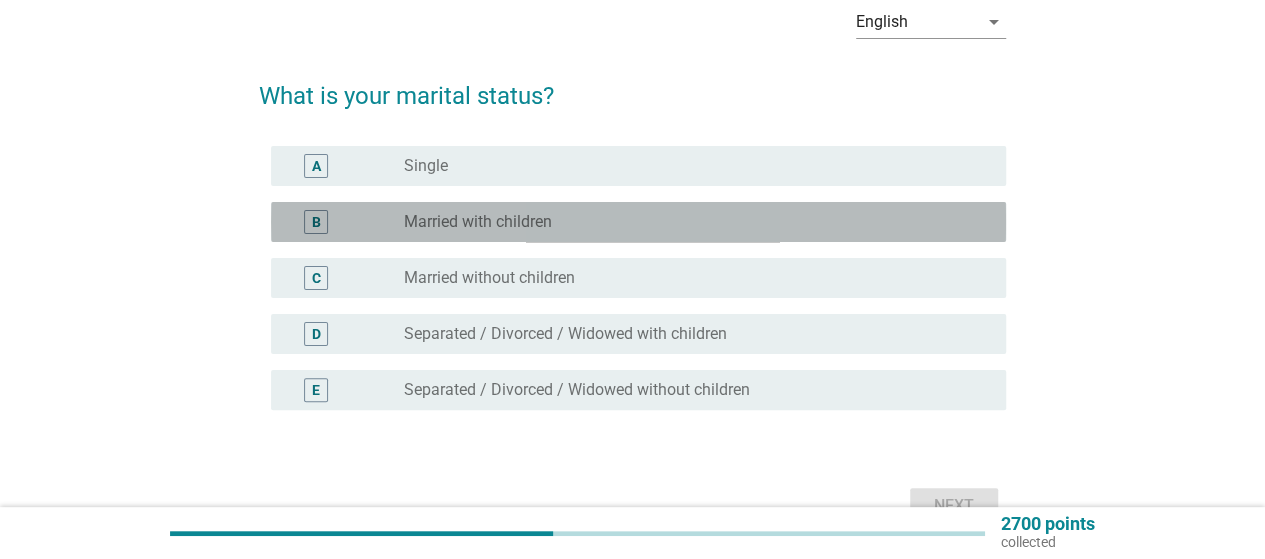 click on "Married with children" at bounding box center [478, 222] 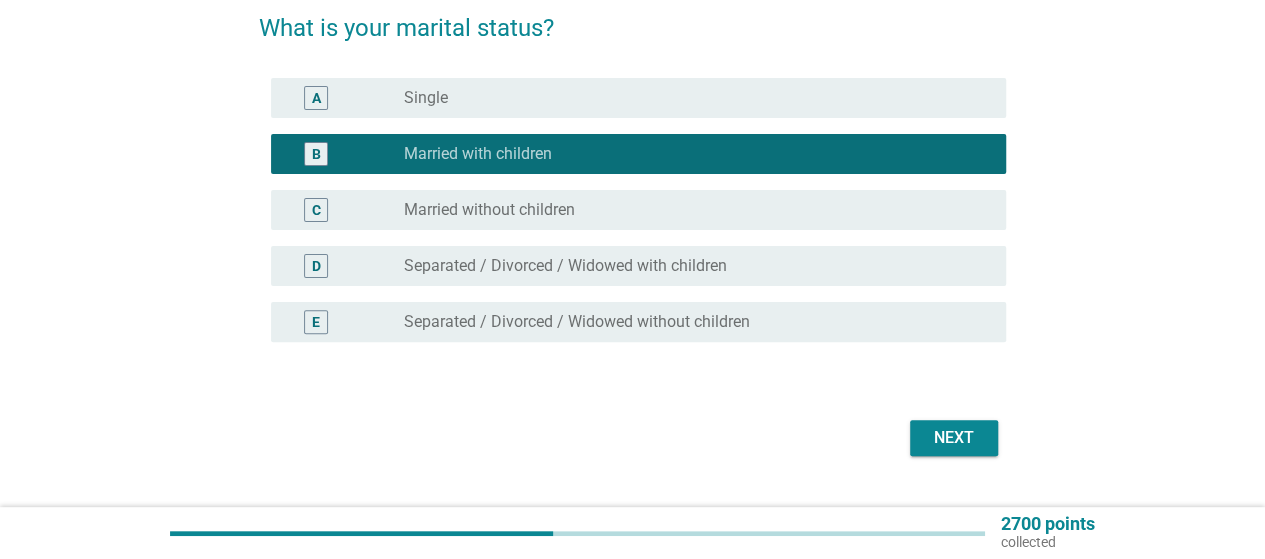 scroll, scrollTop: 200, scrollLeft: 0, axis: vertical 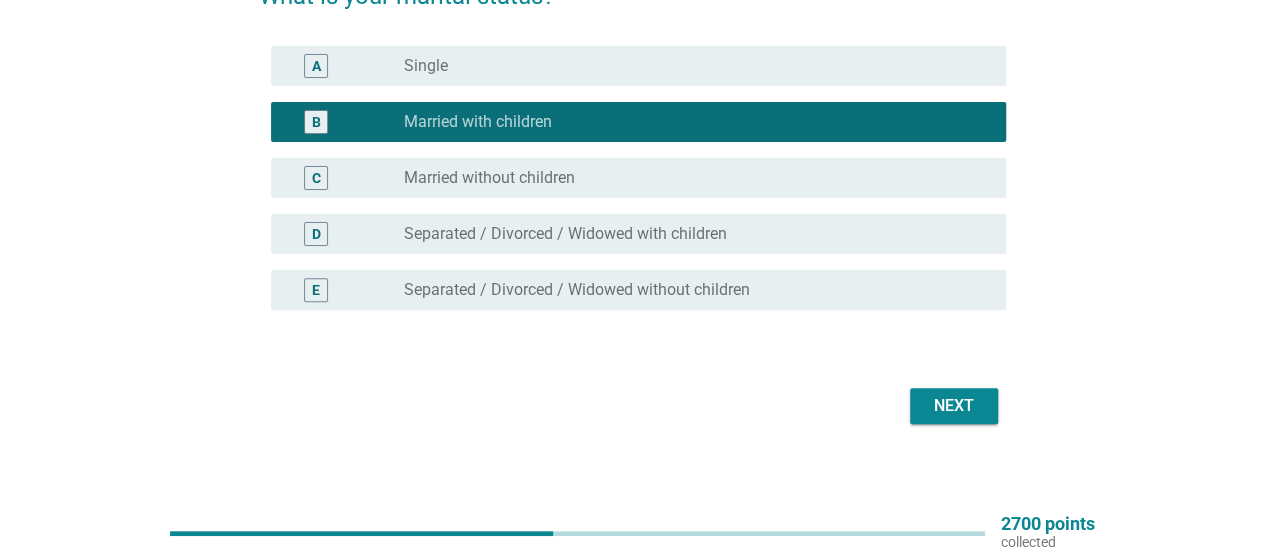 click on "Next" at bounding box center [954, 406] 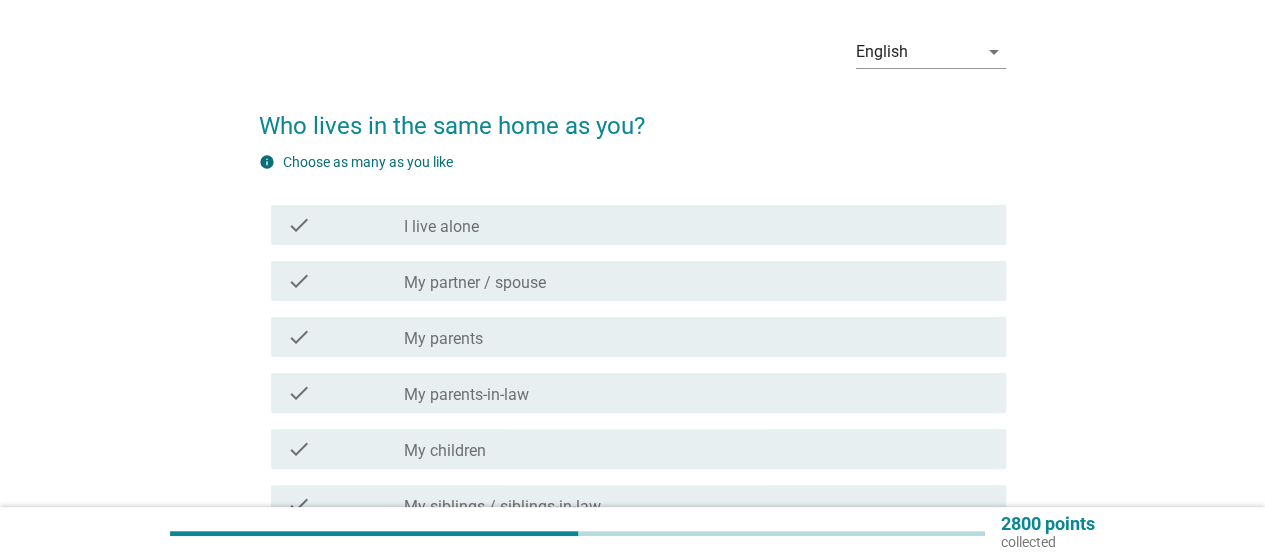 scroll, scrollTop: 100, scrollLeft: 0, axis: vertical 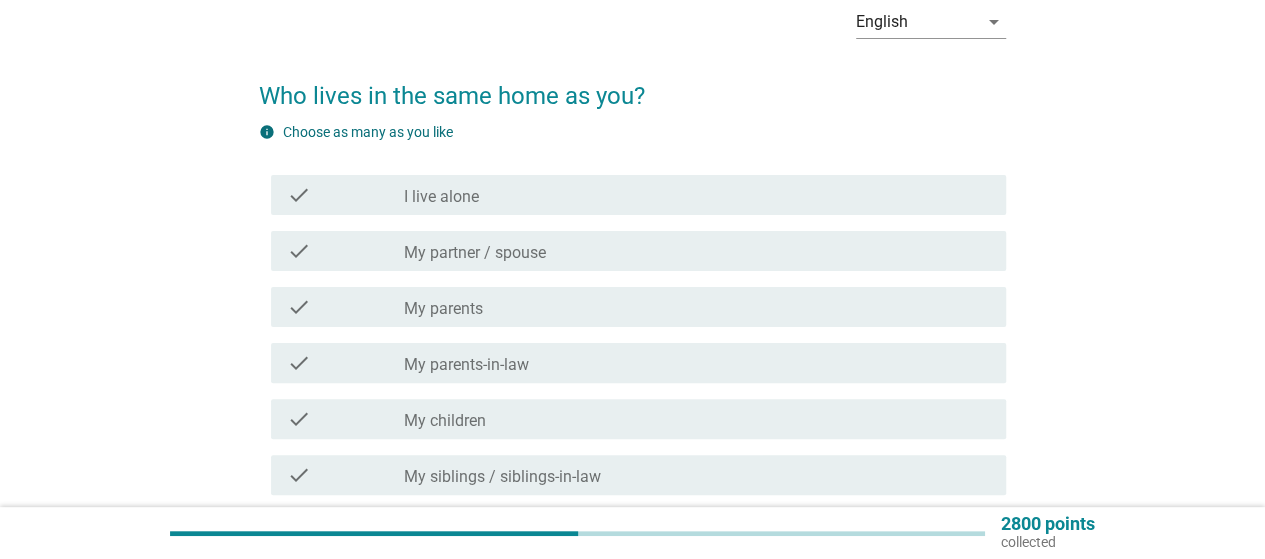 click on "check_box_outline_blank My partner / spouse" at bounding box center [697, 251] 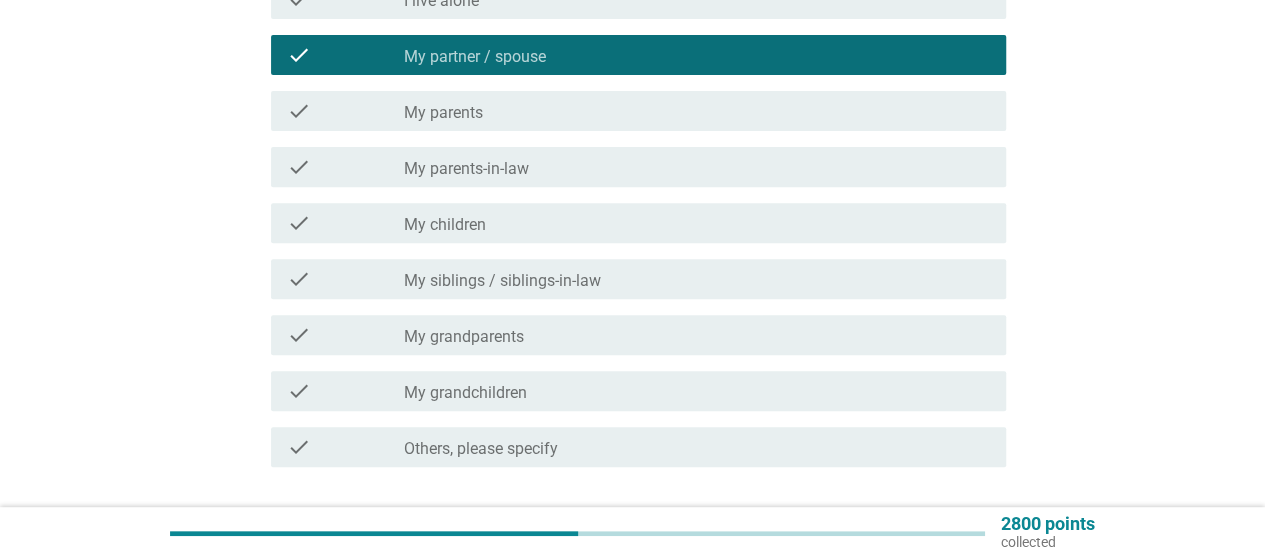 scroll, scrollTop: 300, scrollLeft: 0, axis: vertical 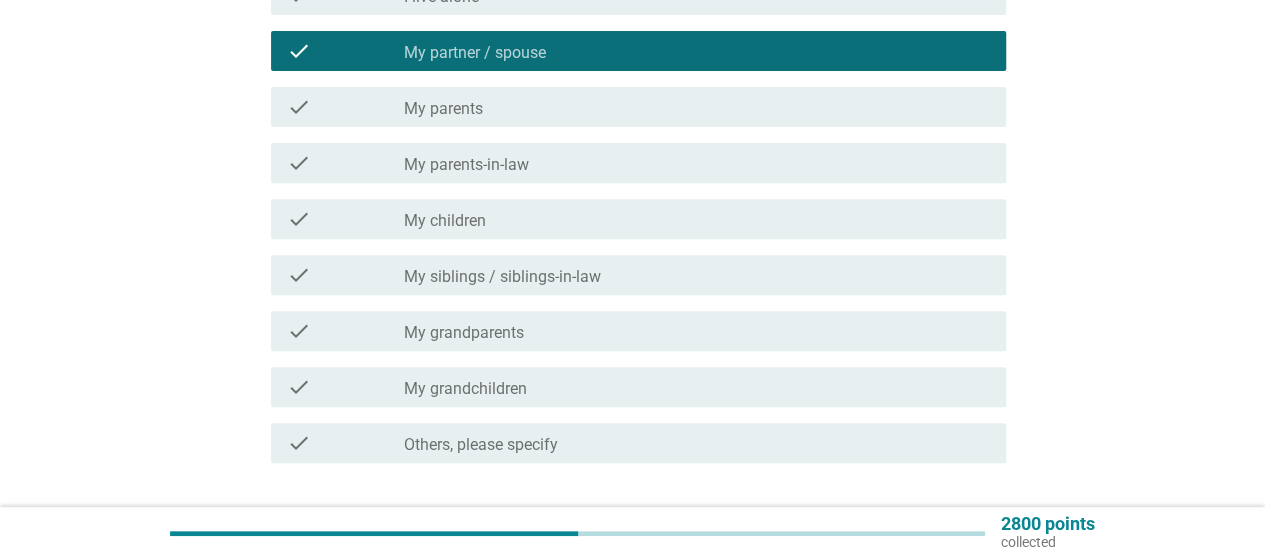 click on "check_box_outline_blank My children" at bounding box center [697, 219] 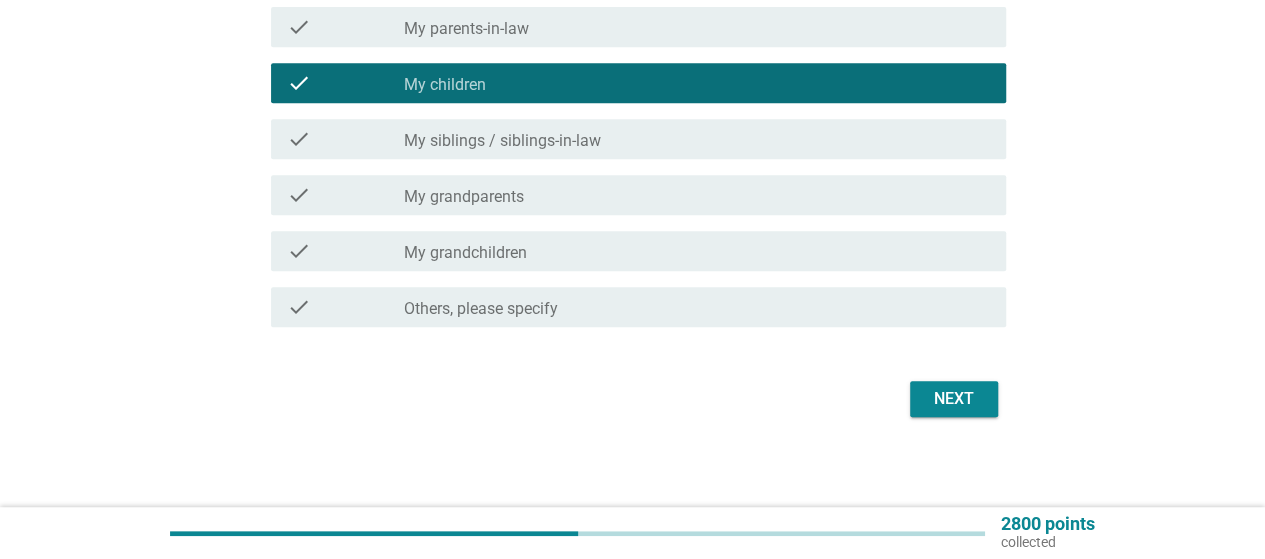 scroll, scrollTop: 442, scrollLeft: 0, axis: vertical 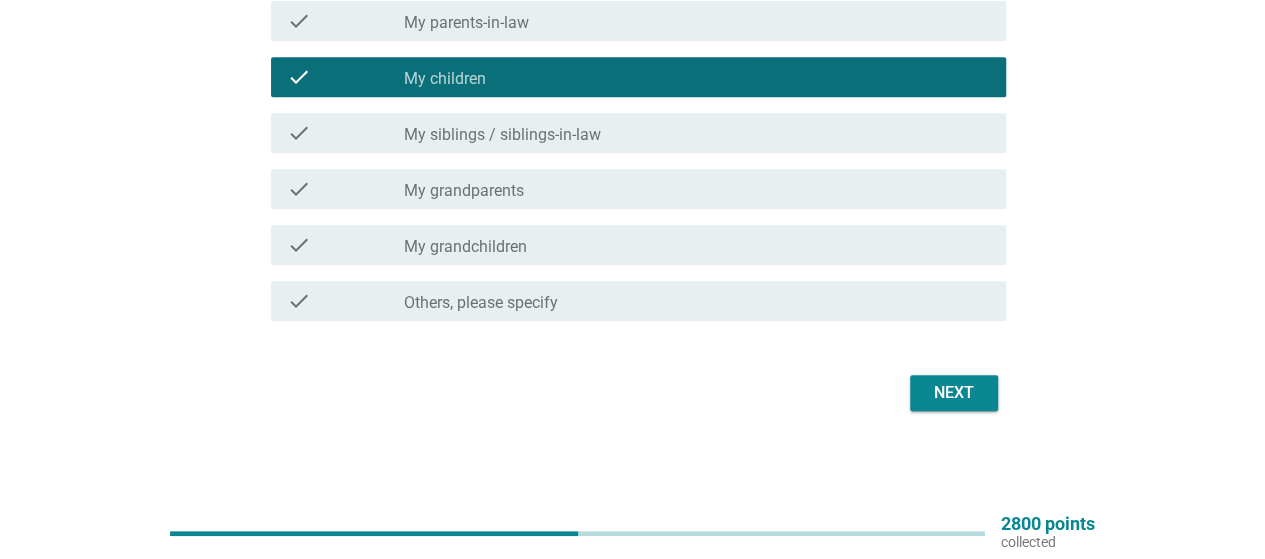 click on "Next" at bounding box center [954, 393] 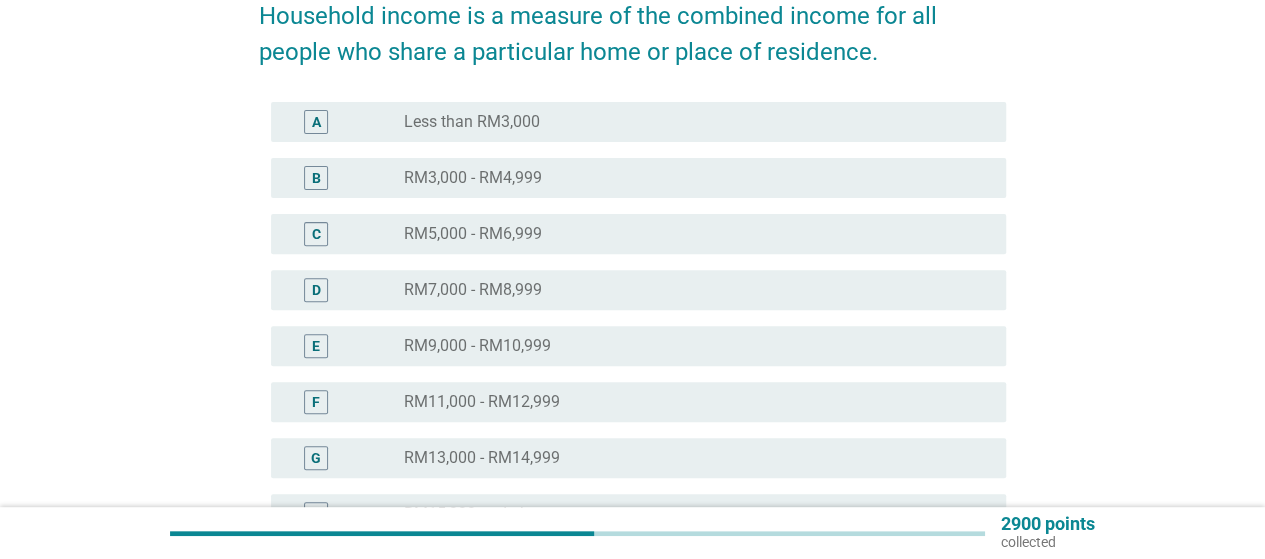 scroll, scrollTop: 300, scrollLeft: 0, axis: vertical 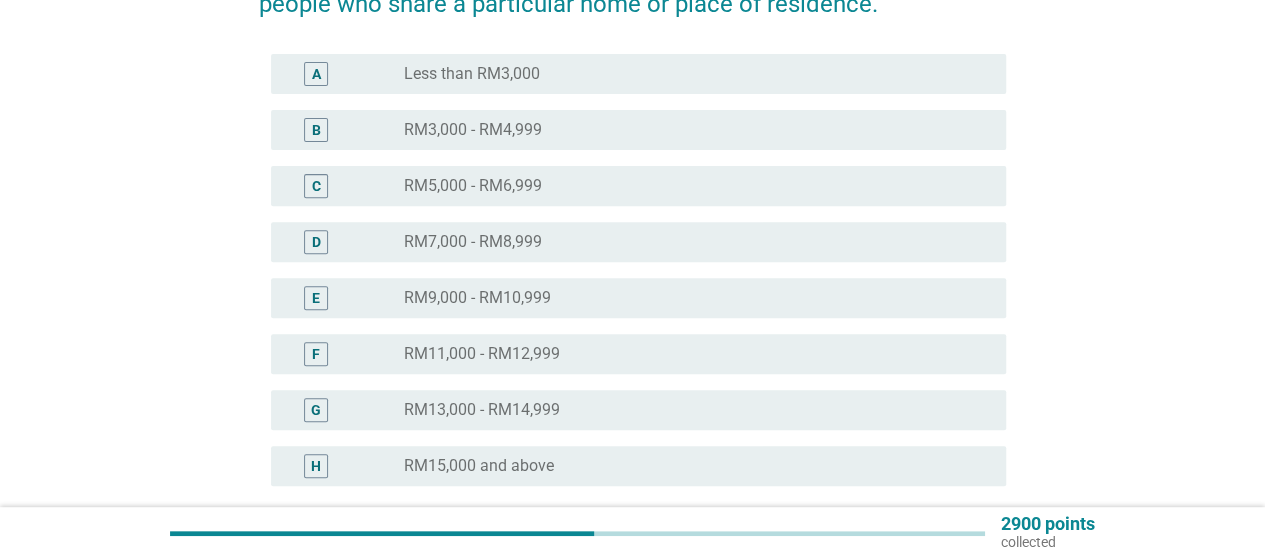 click on "radio_button_unchecked RM9,000 - RM10,999" at bounding box center [689, 298] 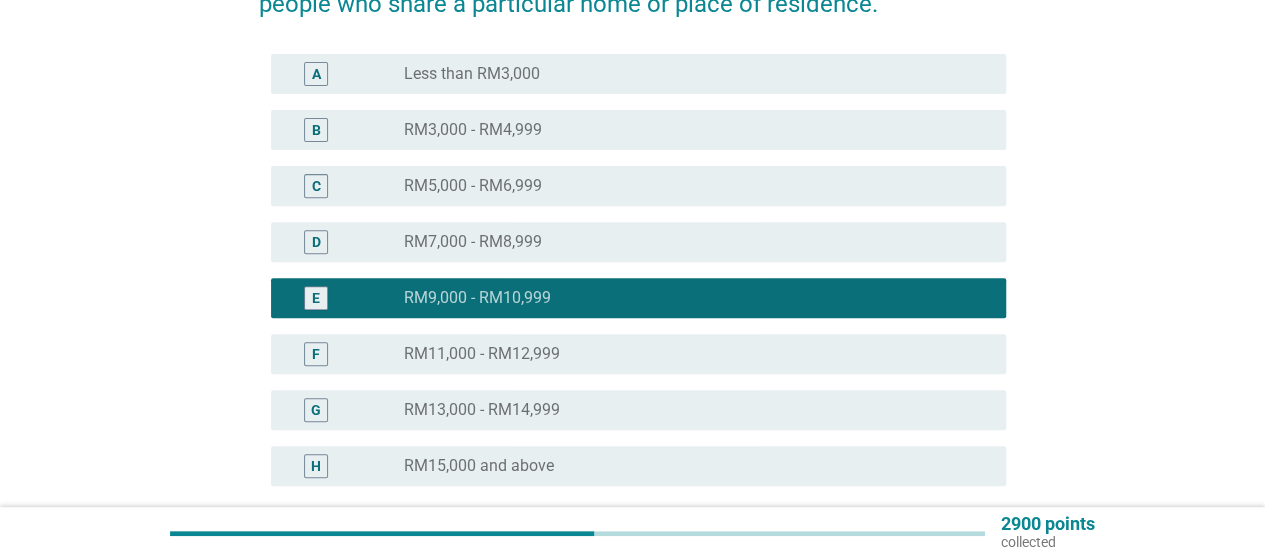 scroll, scrollTop: 488, scrollLeft: 0, axis: vertical 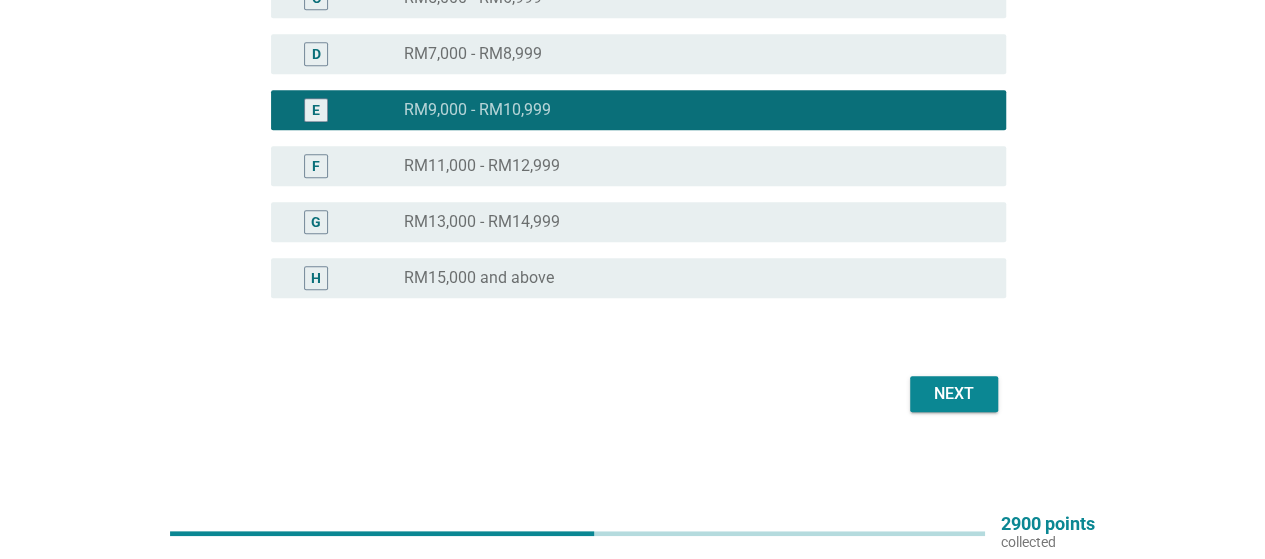 click on "Next" at bounding box center (954, 394) 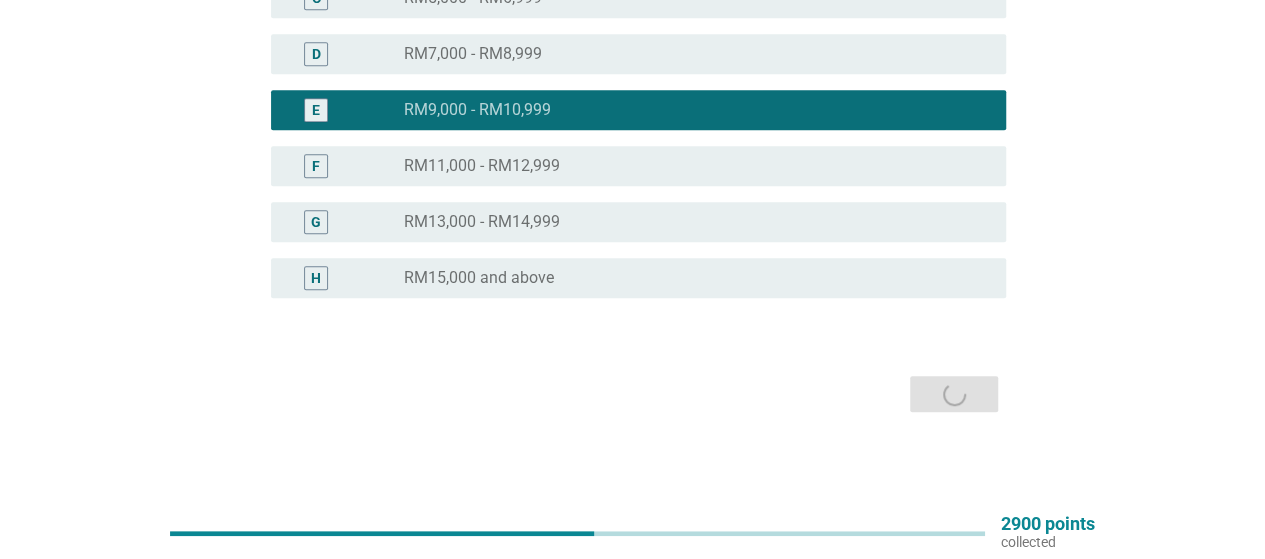 scroll, scrollTop: 0, scrollLeft: 0, axis: both 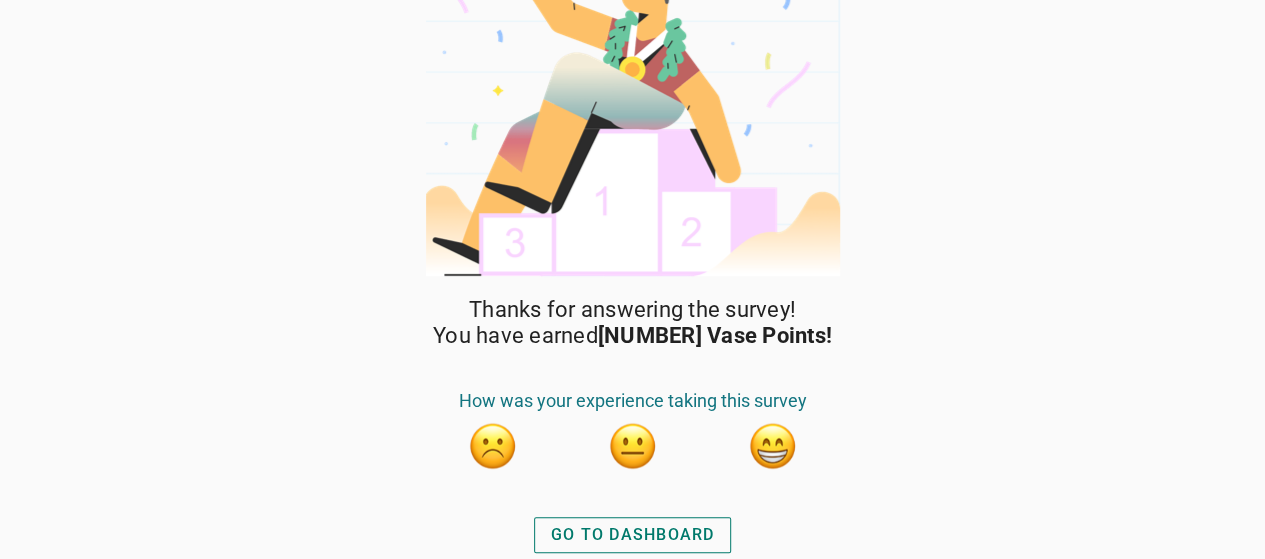 click on "GO TO DASHBOARD" at bounding box center [633, 535] 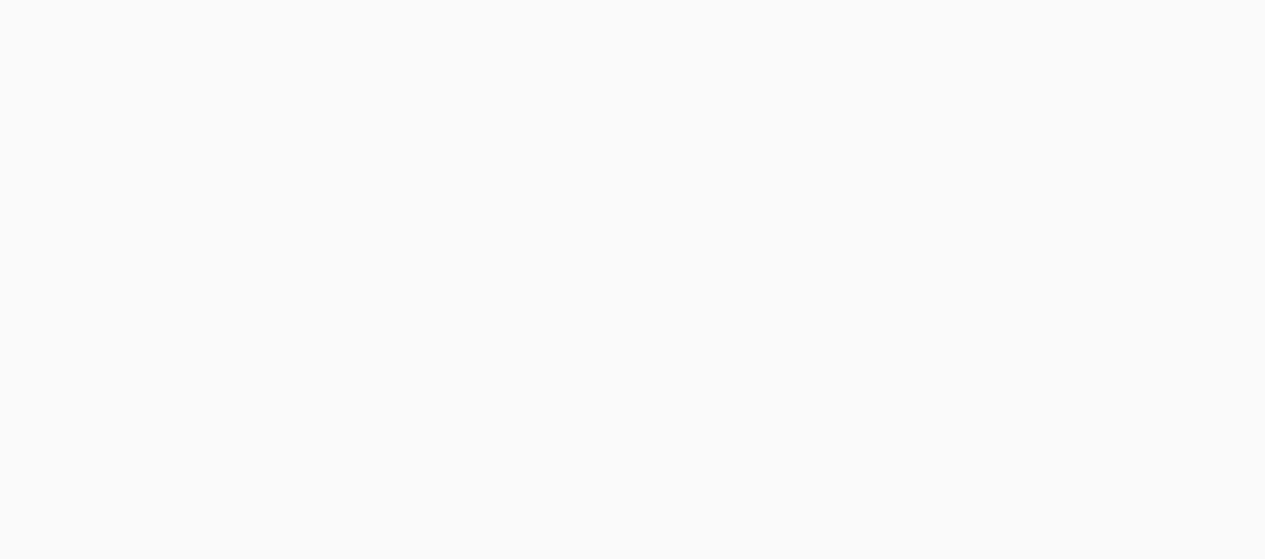 scroll, scrollTop: 0, scrollLeft: 0, axis: both 